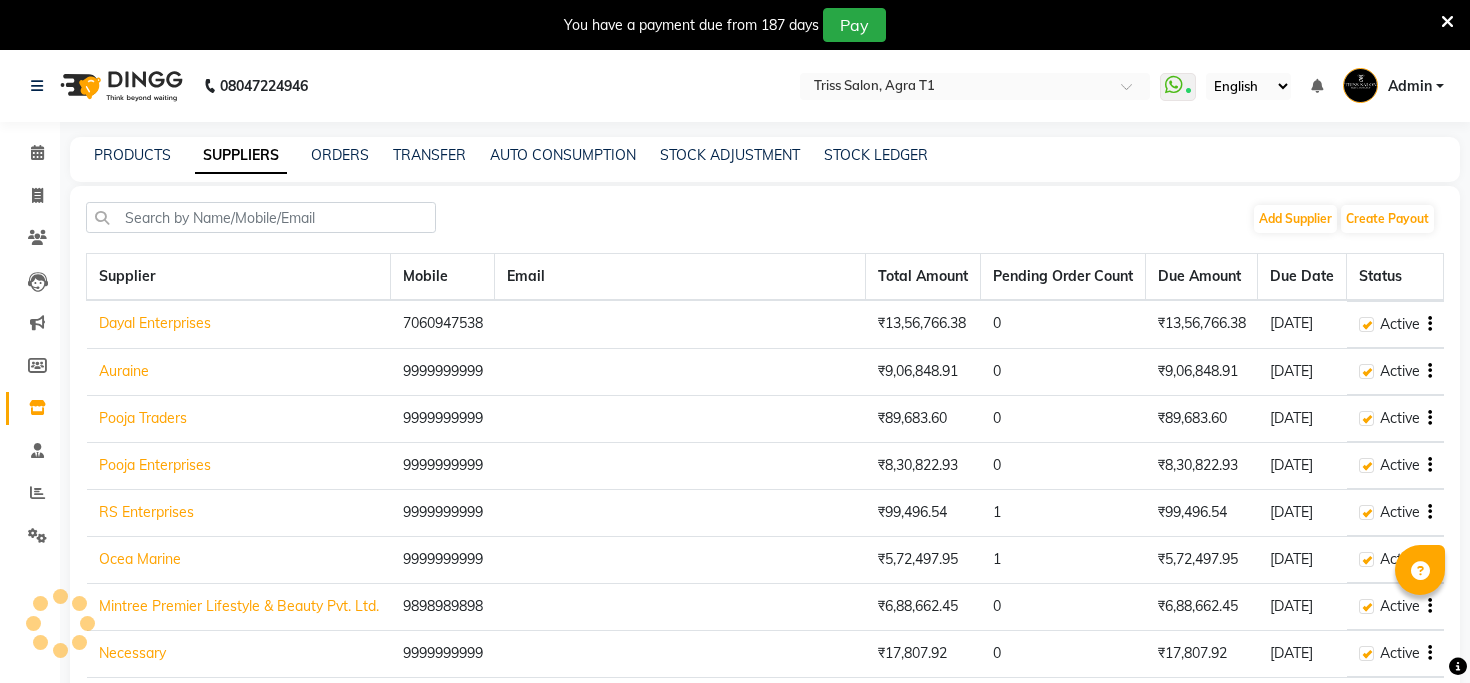 scroll, scrollTop: 0, scrollLeft: 0, axis: both 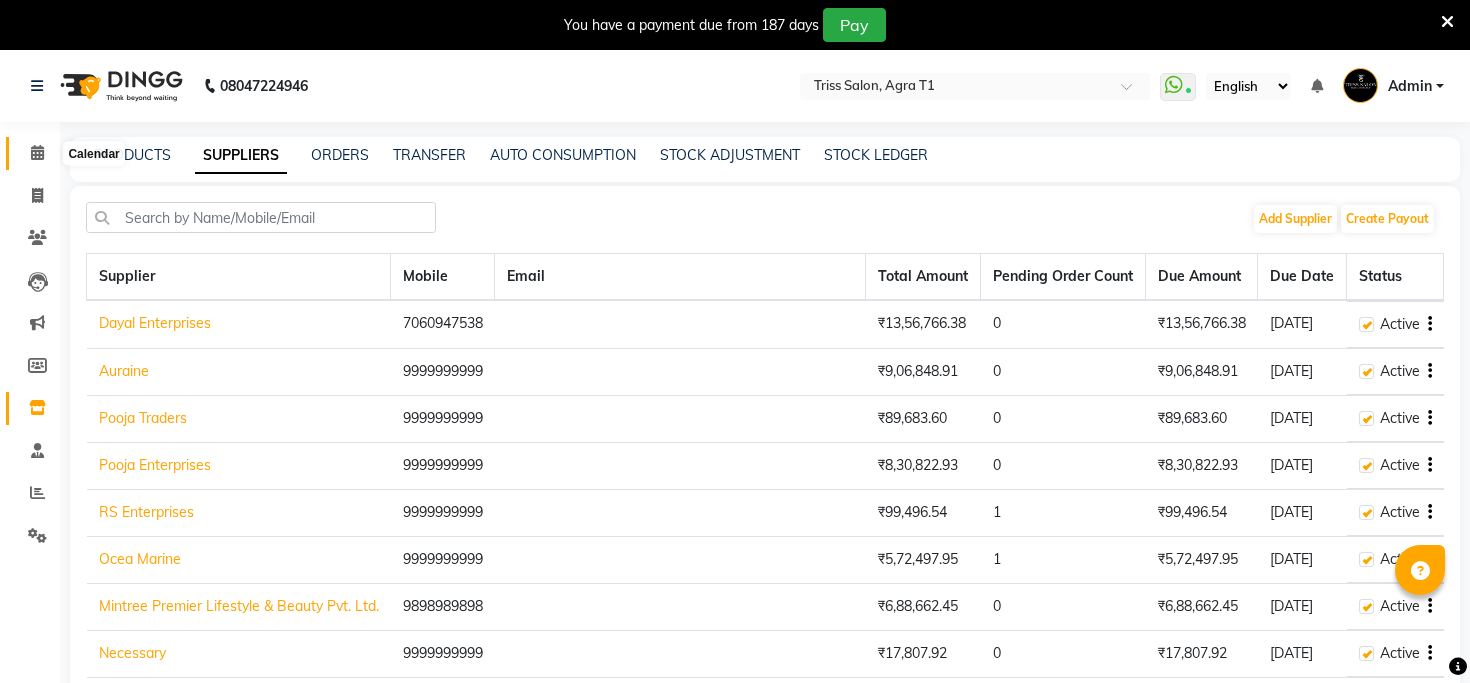 click 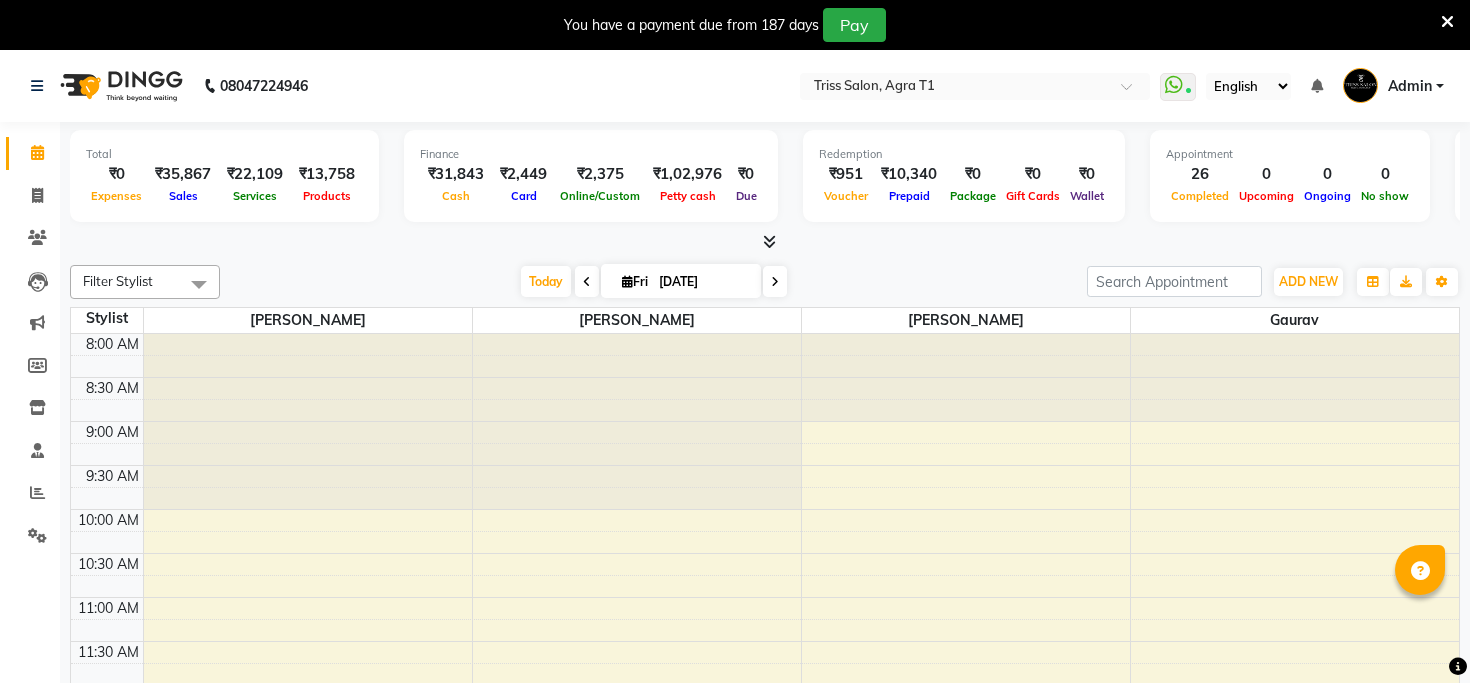 scroll, scrollTop: 705, scrollLeft: 0, axis: vertical 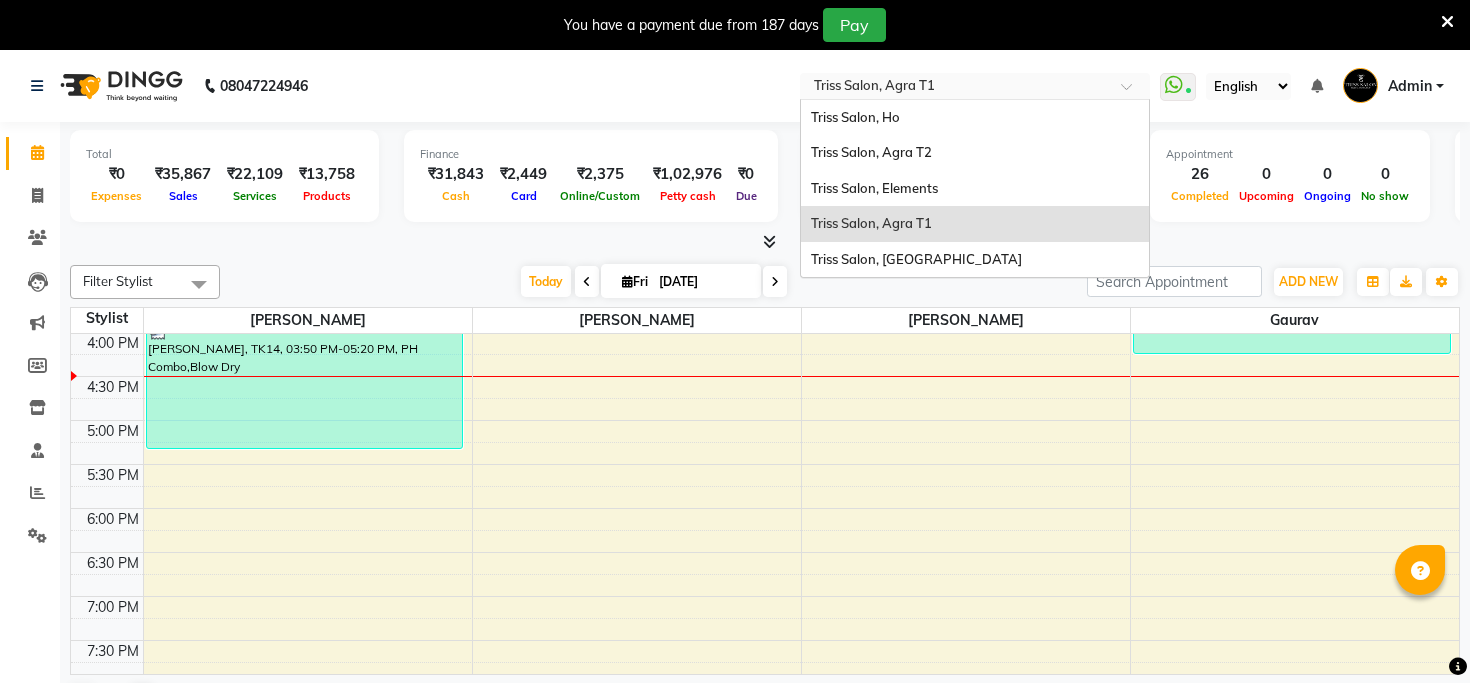 click at bounding box center (955, 88) 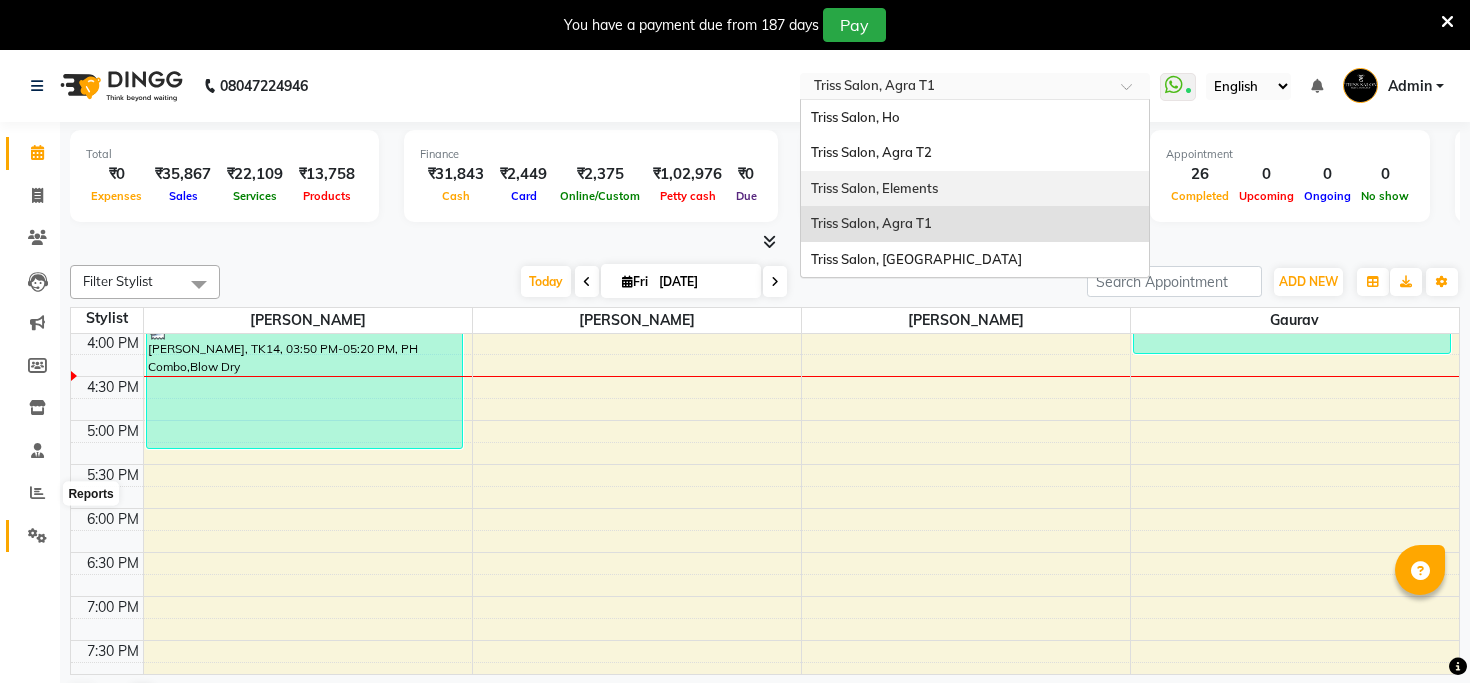 click 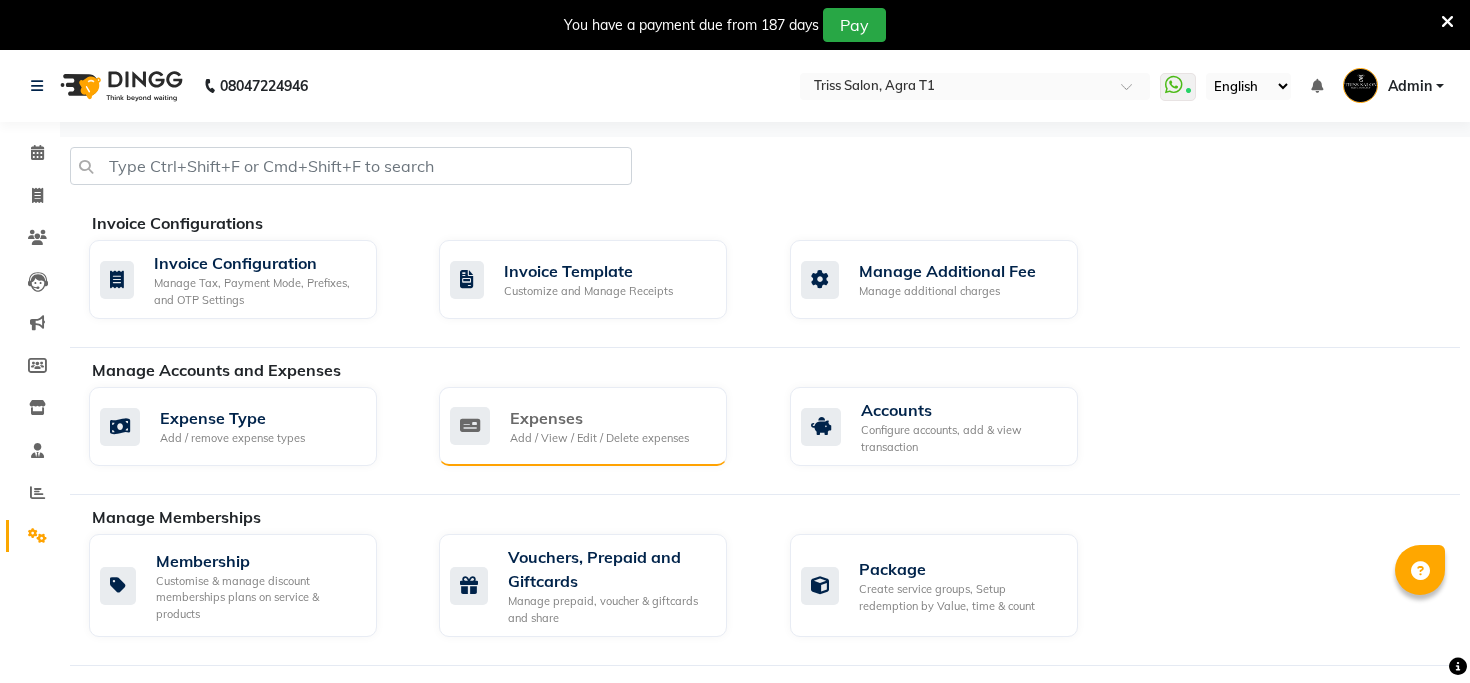 click on "Expenses Add / View / Edit / Delete expenses" 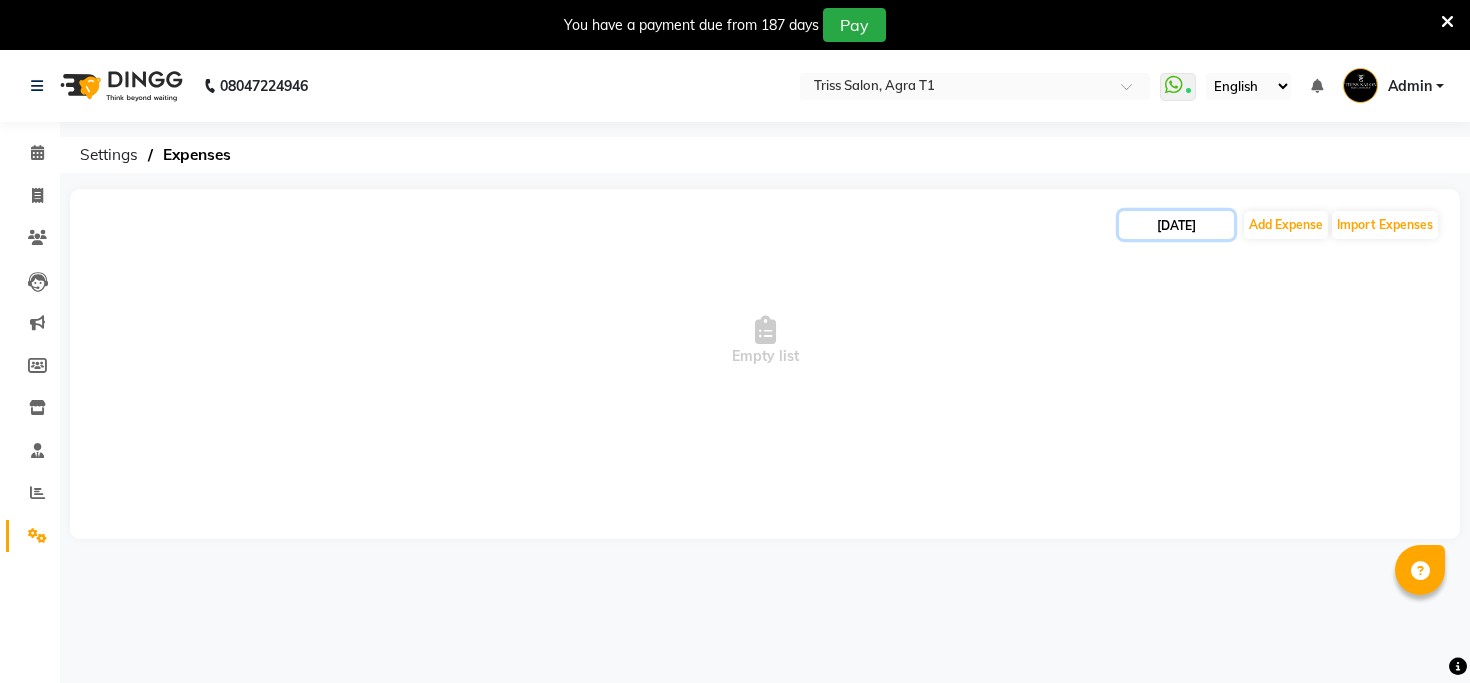 click on "11-07-2025" 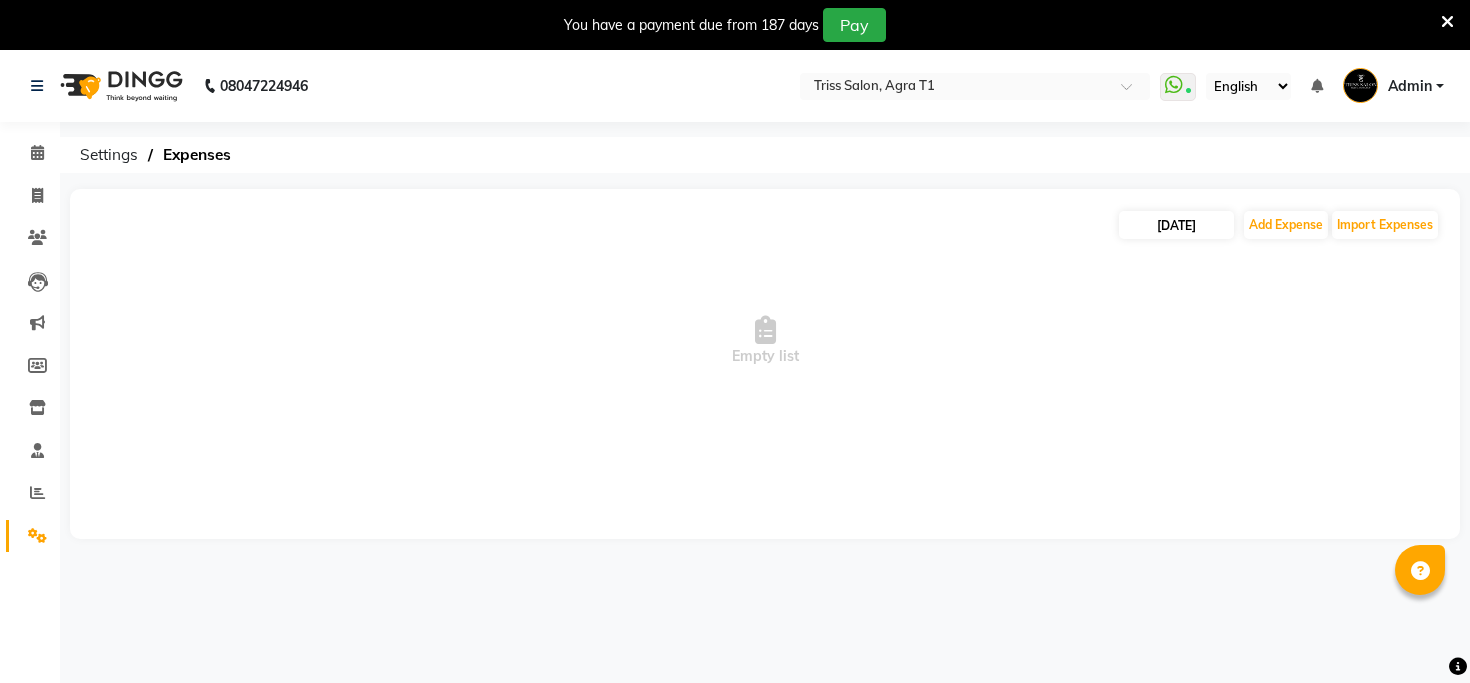 select on "7" 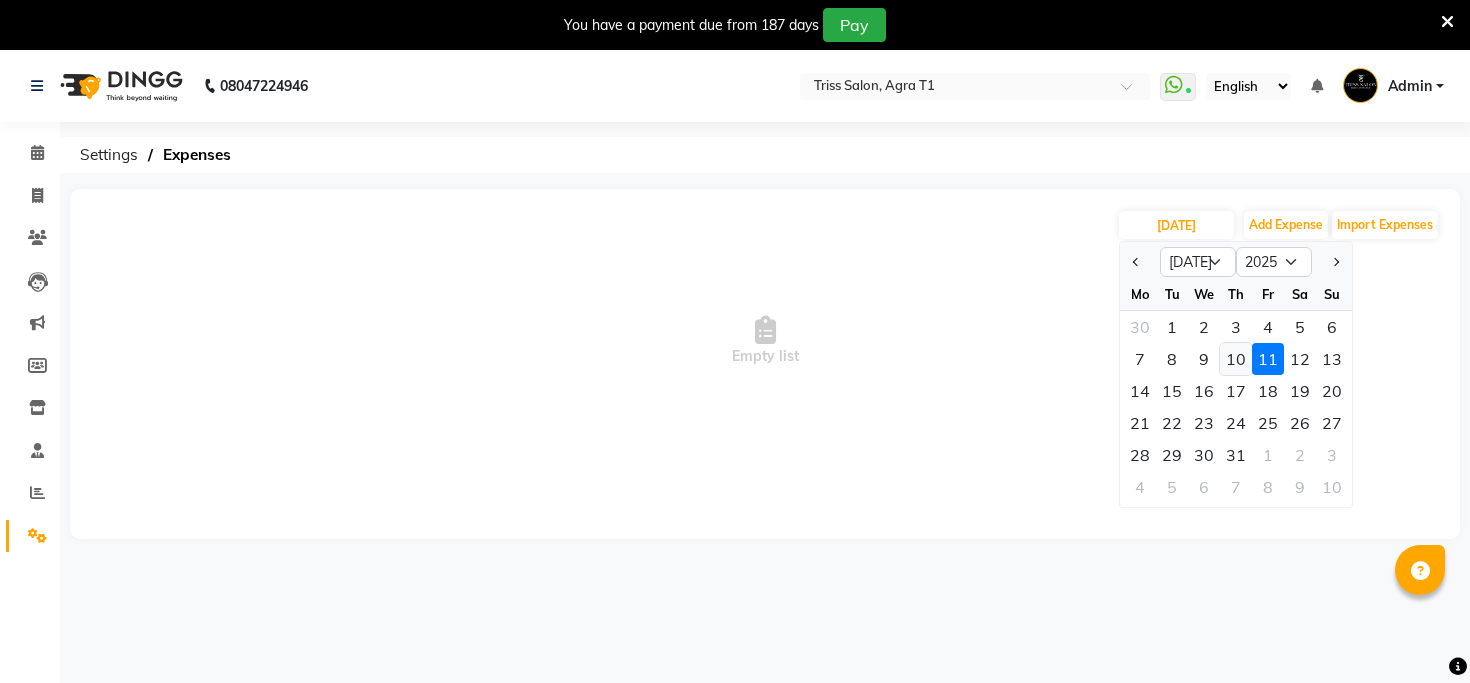 click on "10" 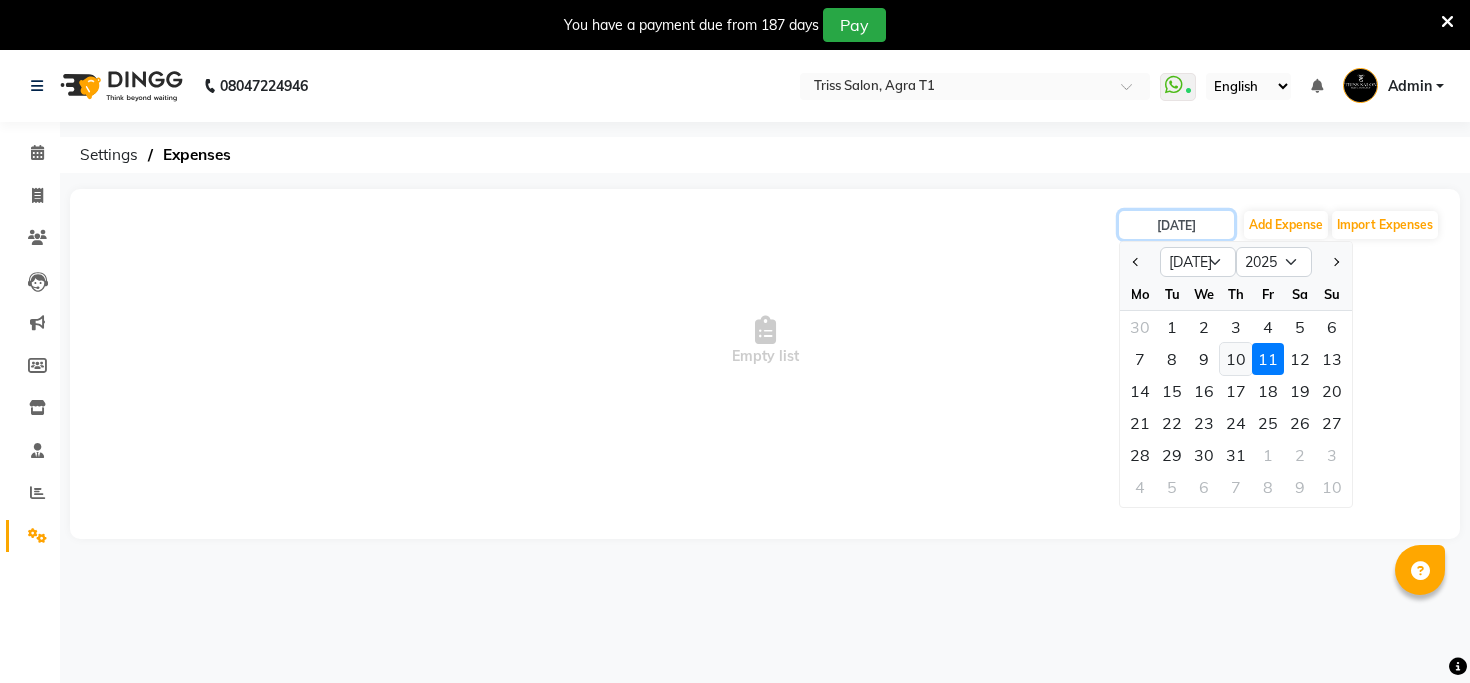 type on "10-07-2025" 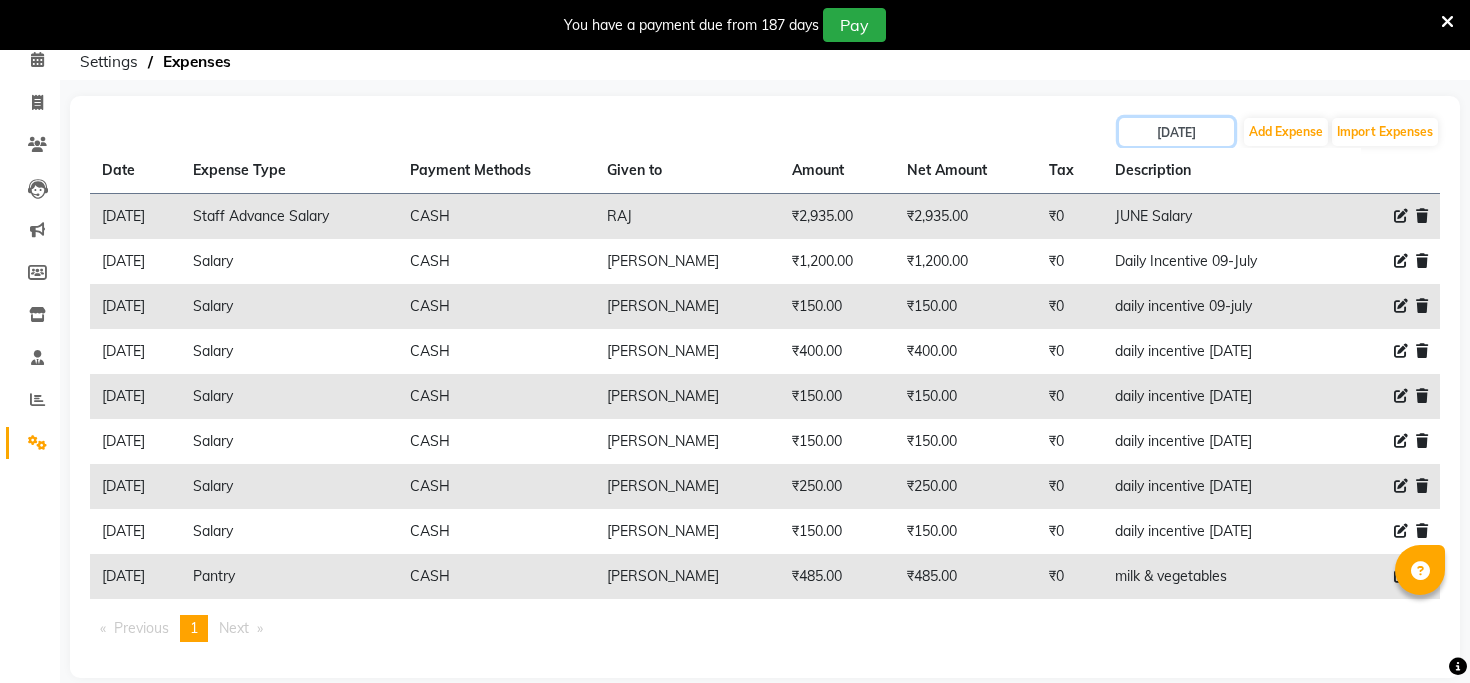 scroll, scrollTop: 0, scrollLeft: 0, axis: both 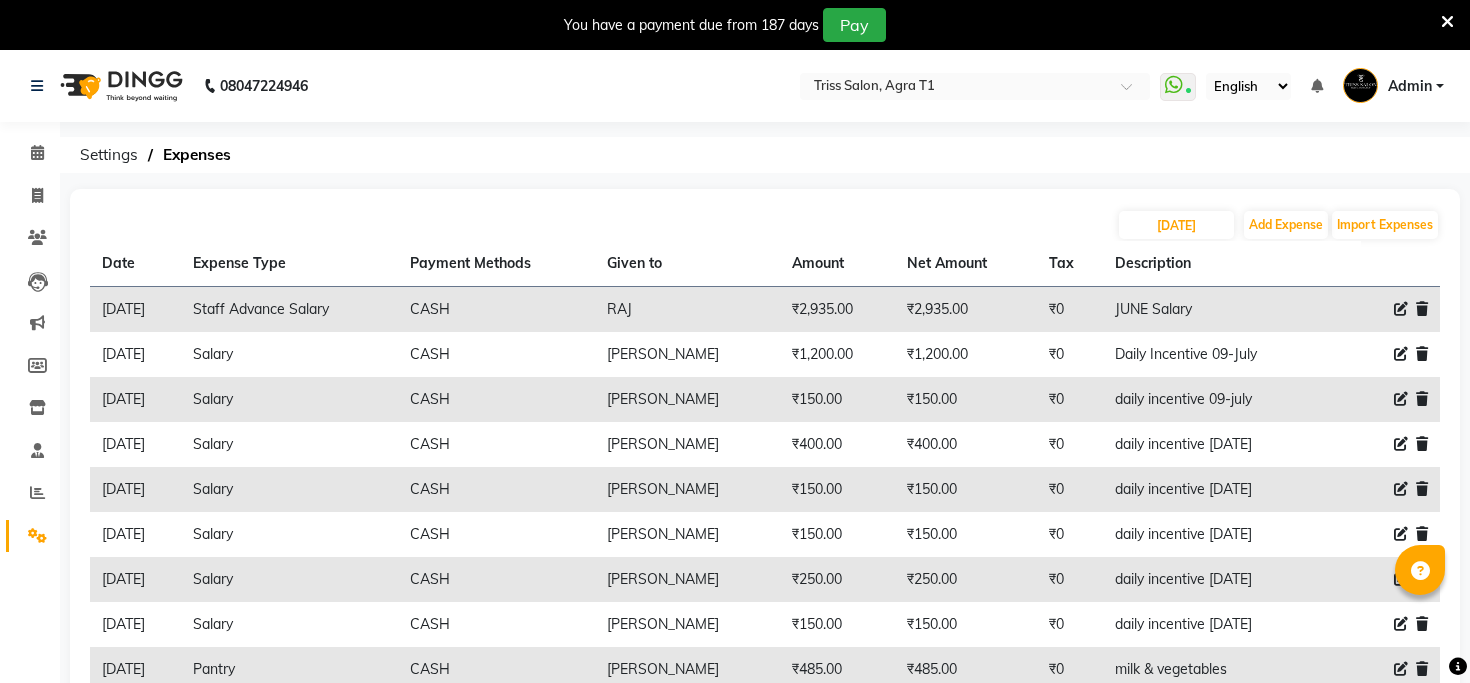 click on "Calendar" 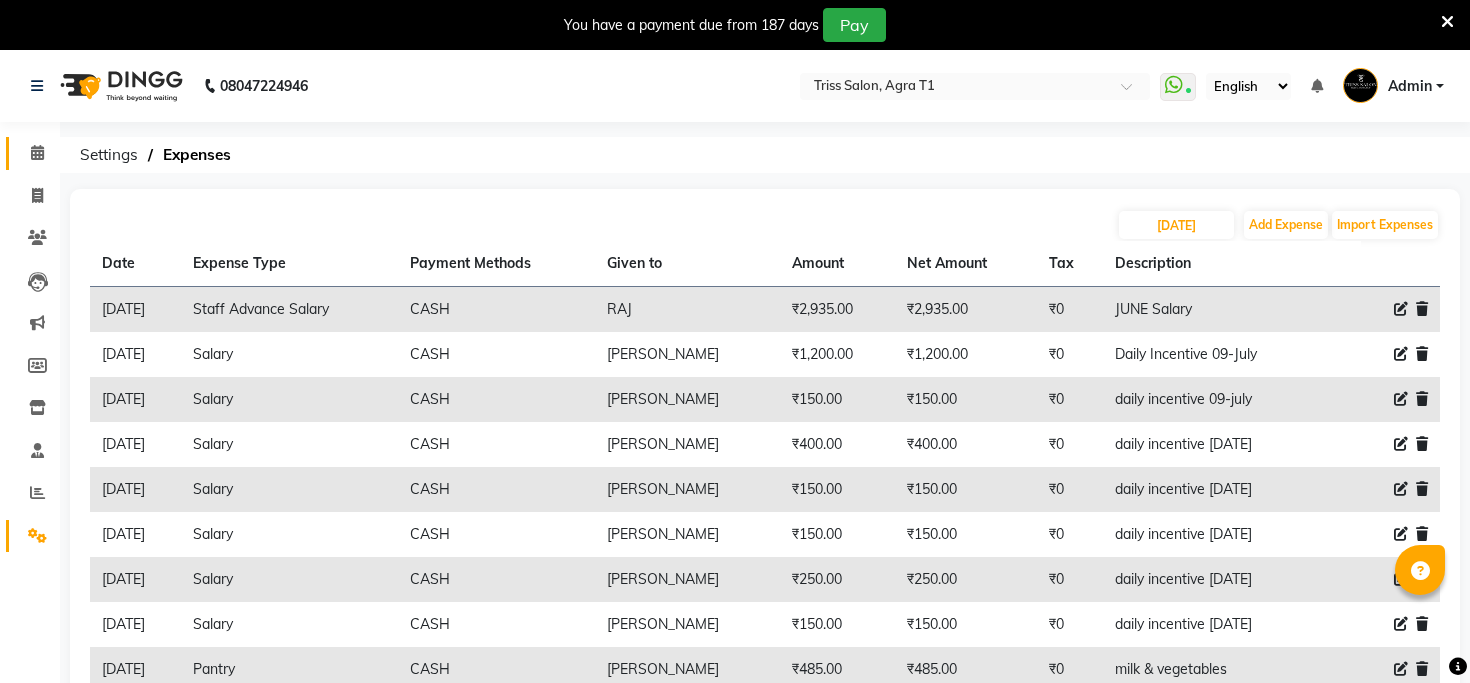 click 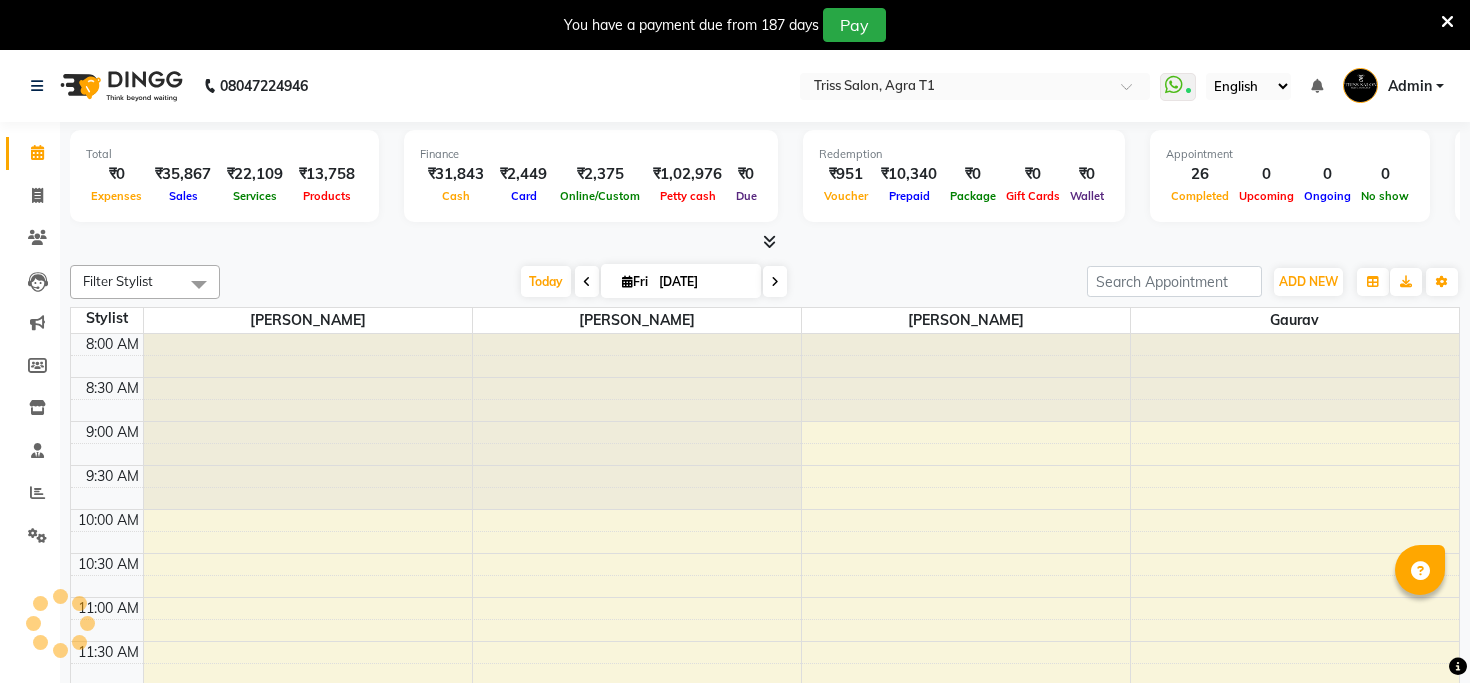 scroll, scrollTop: 705, scrollLeft: 0, axis: vertical 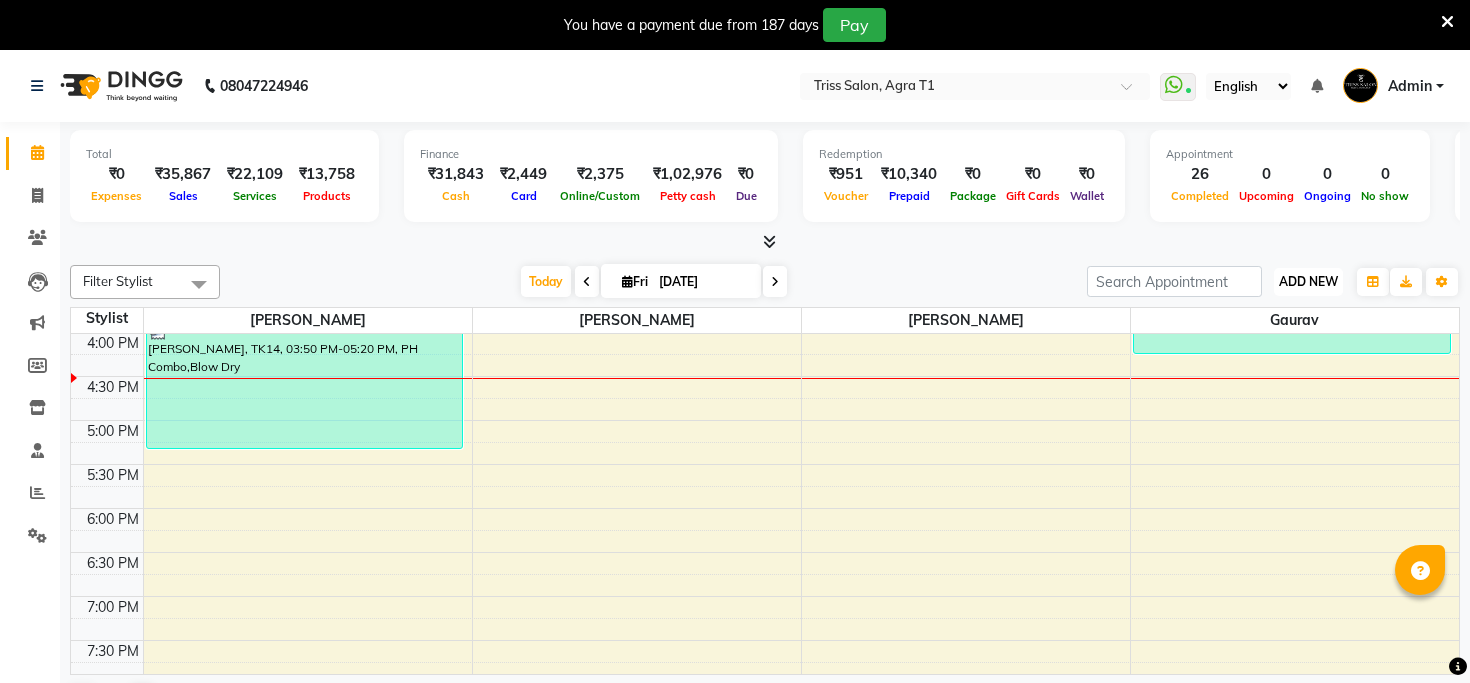 click on "ADD NEW" at bounding box center (1308, 281) 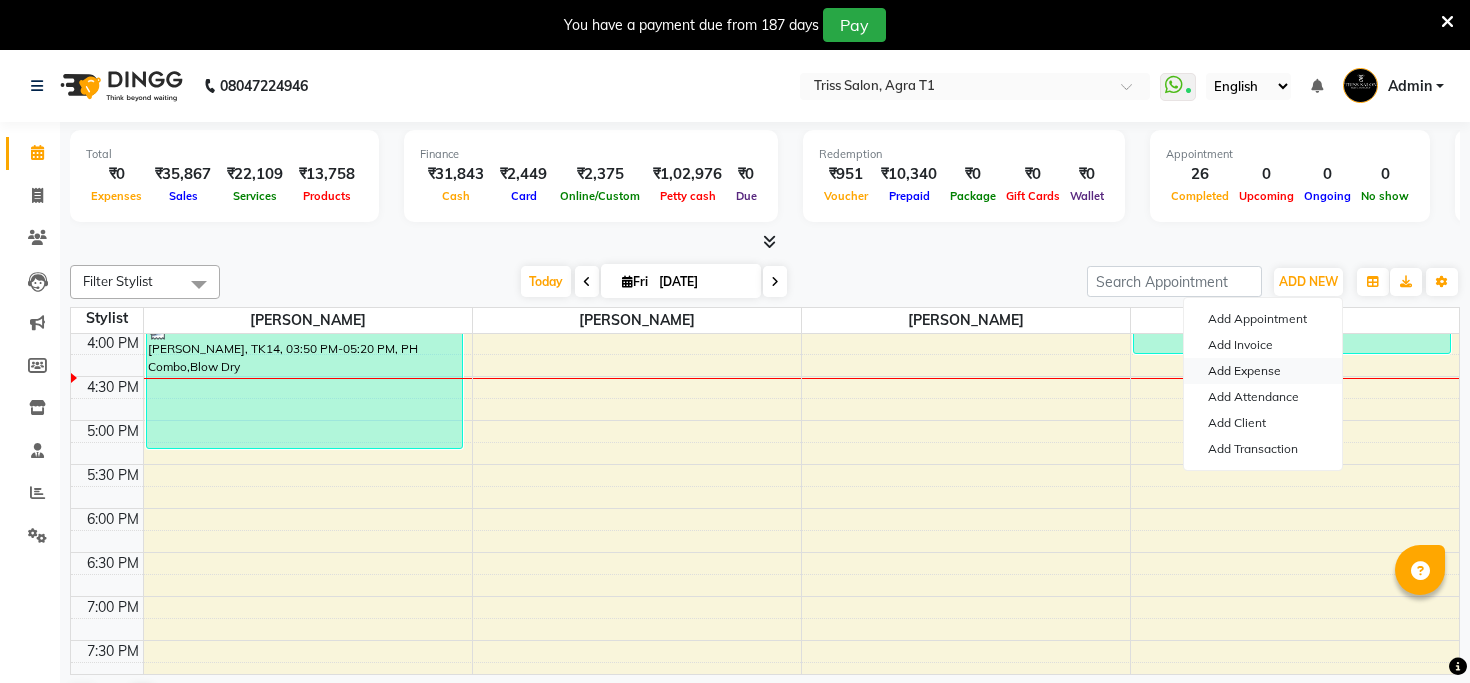 click on "Add Expense" at bounding box center (1263, 371) 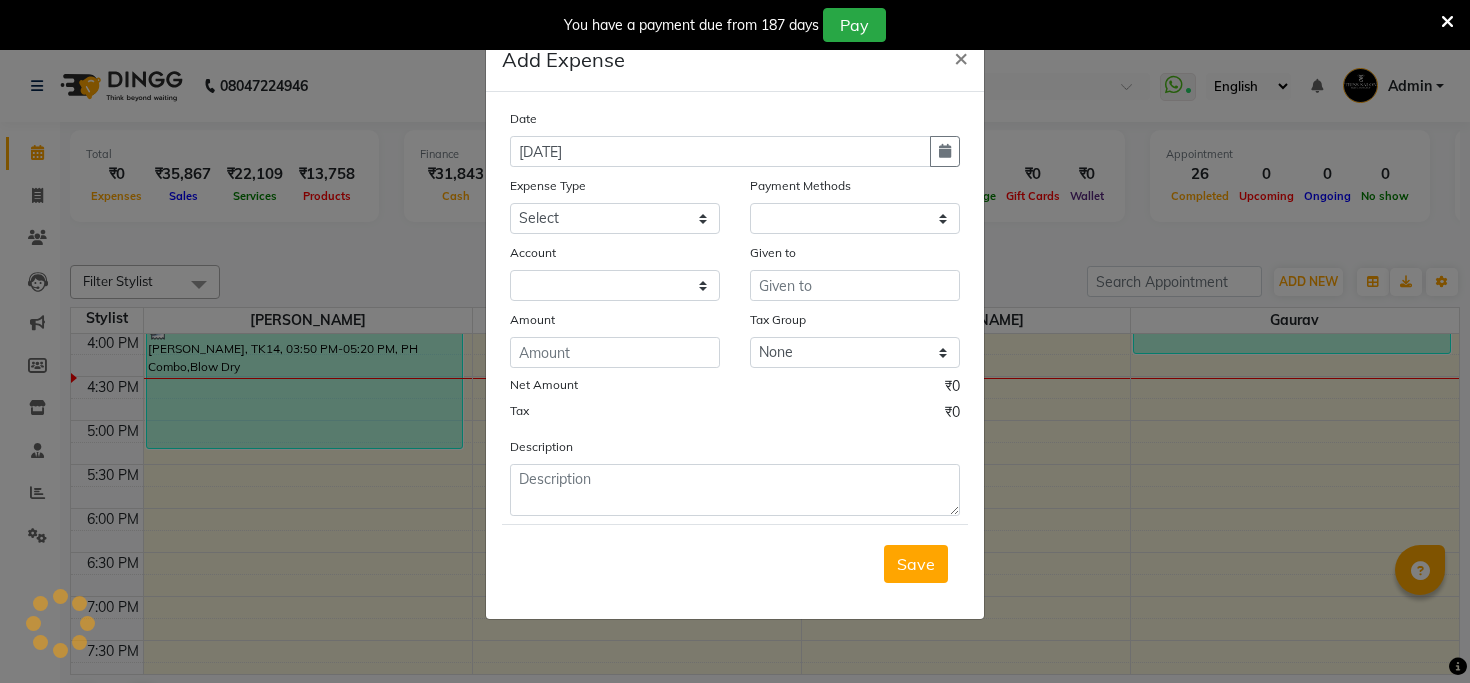 select on "1" 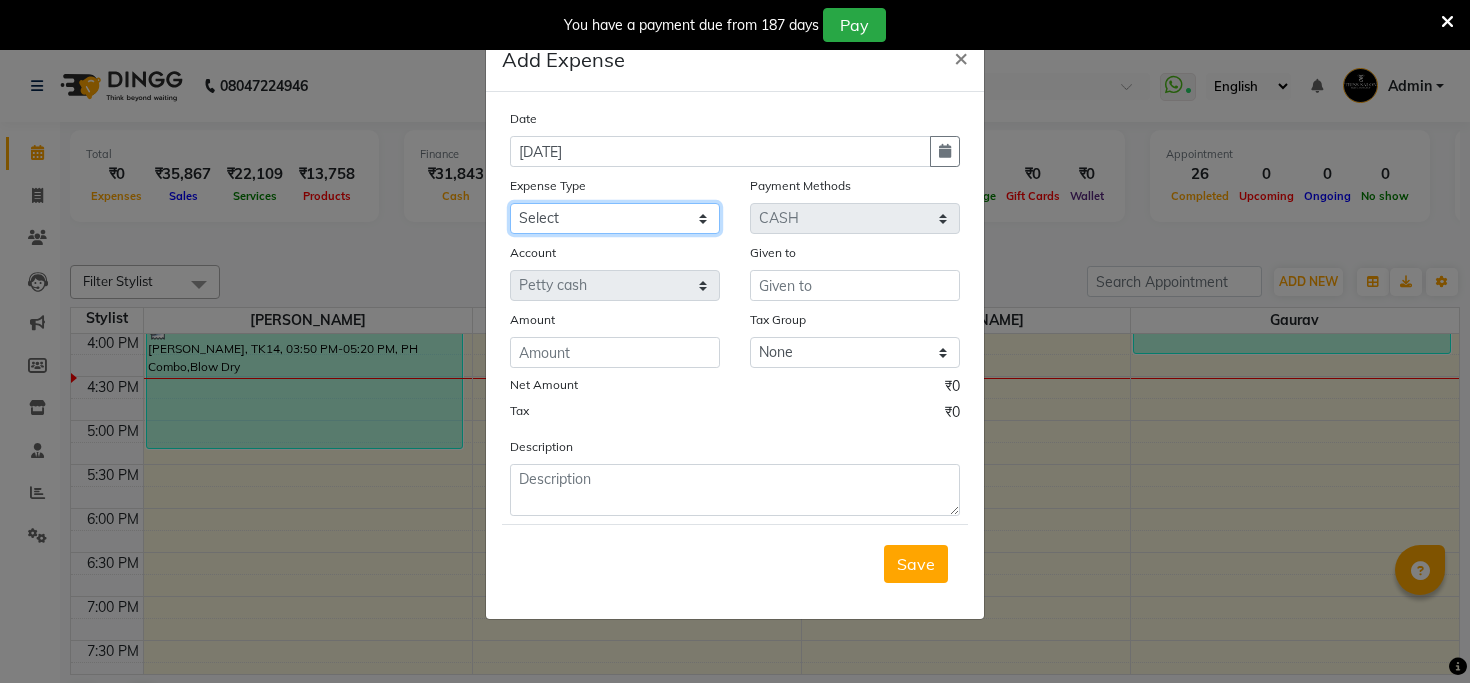 click on "Select Bank Deposit Cash Handover CLIENT TIP TO STAFF Client Welfare Conveyance Diesel Expenses Others Pantry Printing Stationary Repair and Maintenance Staff Advance Salary Staff Incentive Staff Overtime Staff Welfare Stock Purchase" 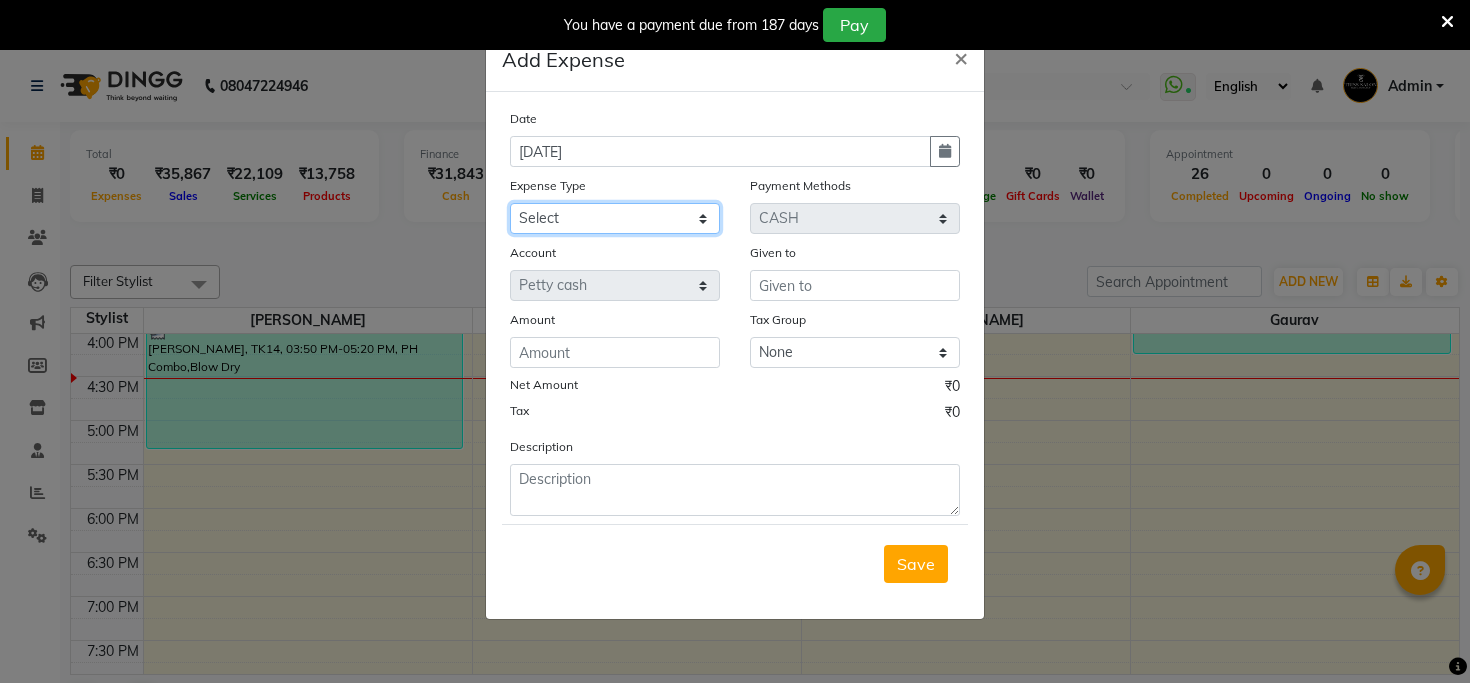 select on "1105" 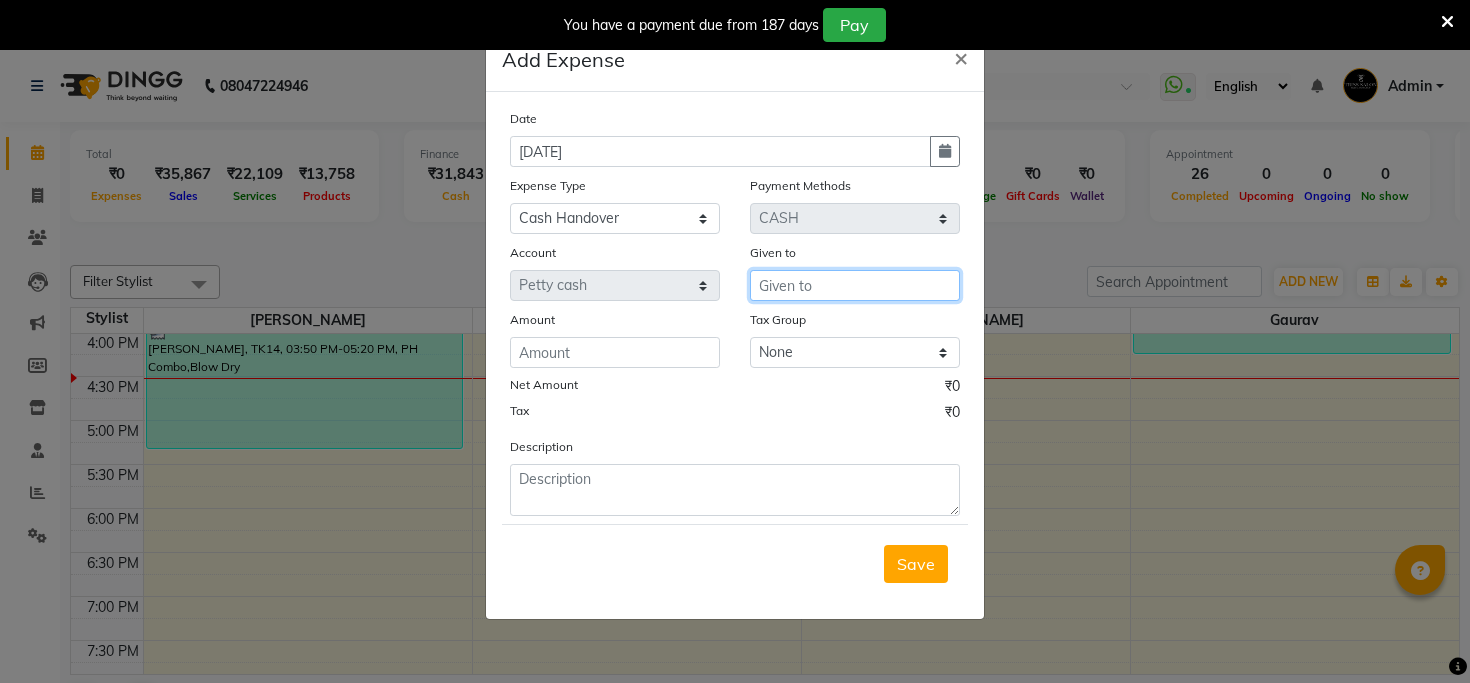click at bounding box center [855, 285] 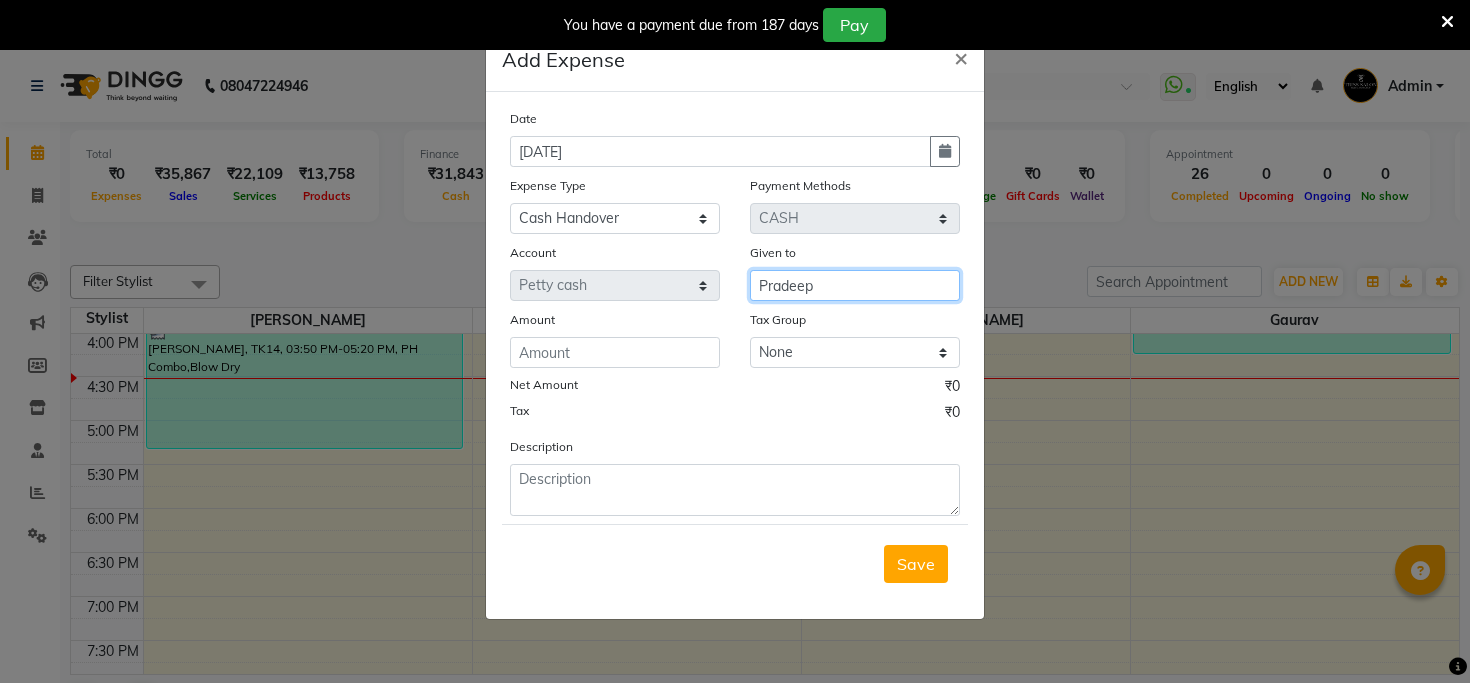 type on "Pradeep" 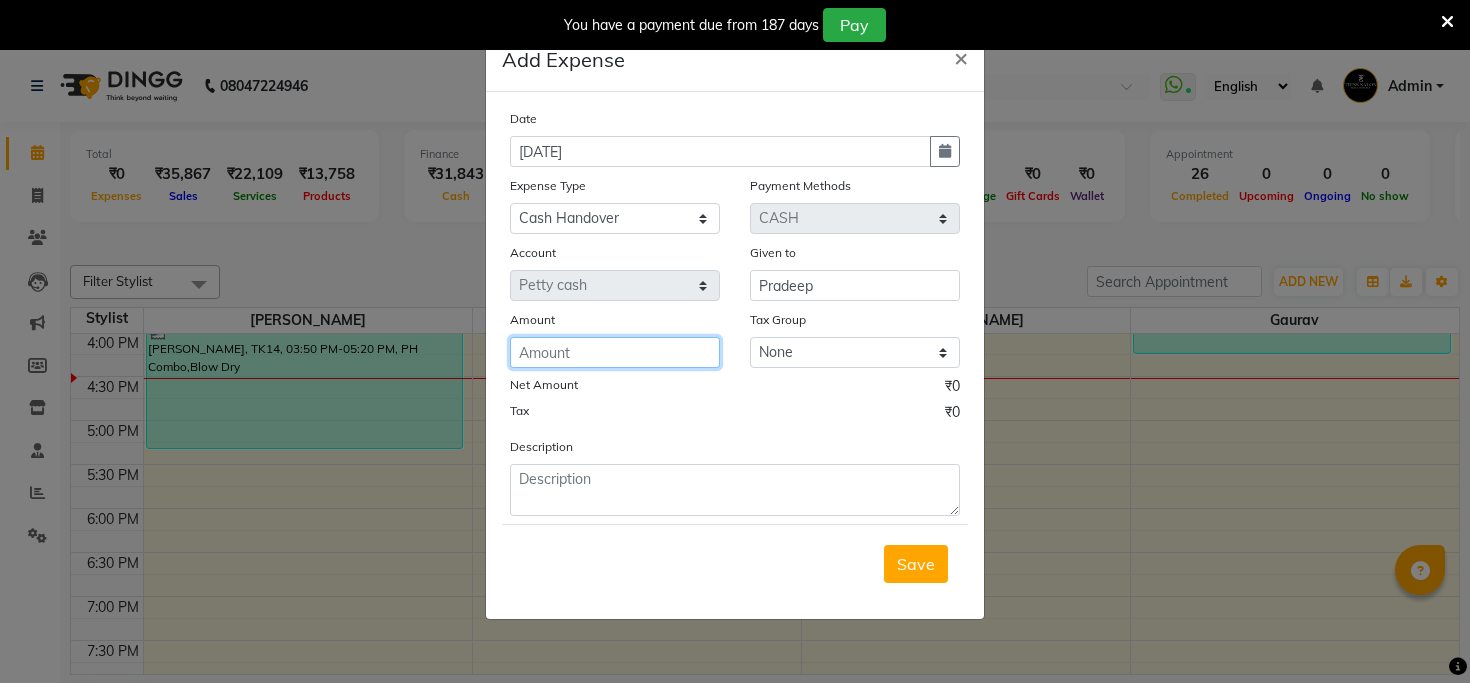 click 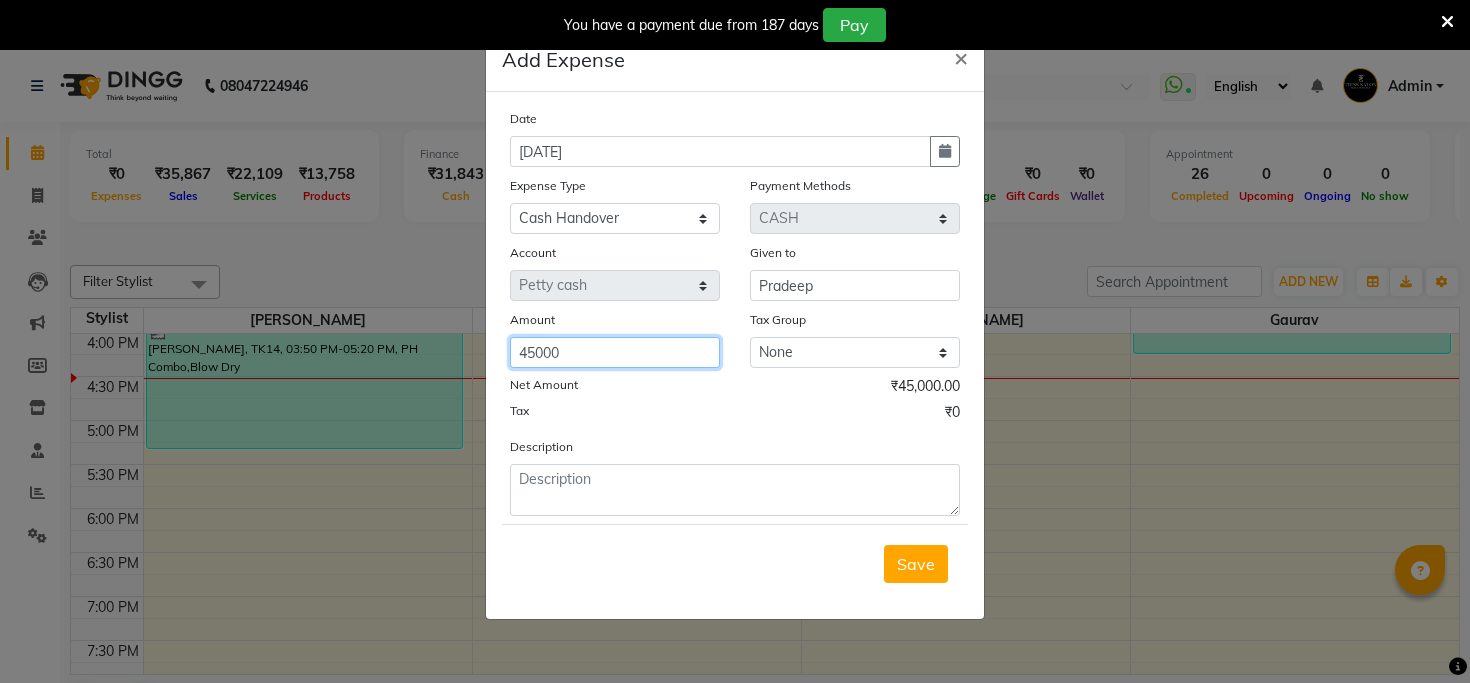 type on "45000" 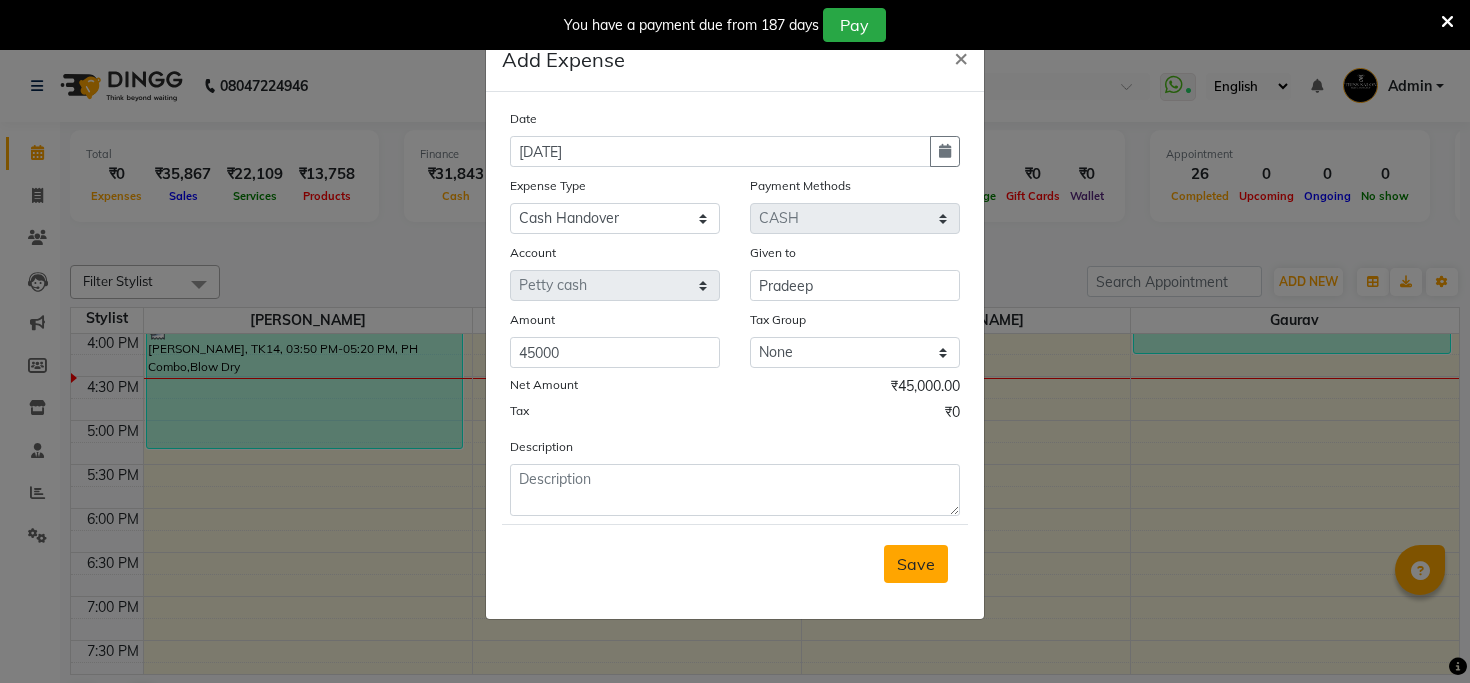 click on "Save" at bounding box center (916, 564) 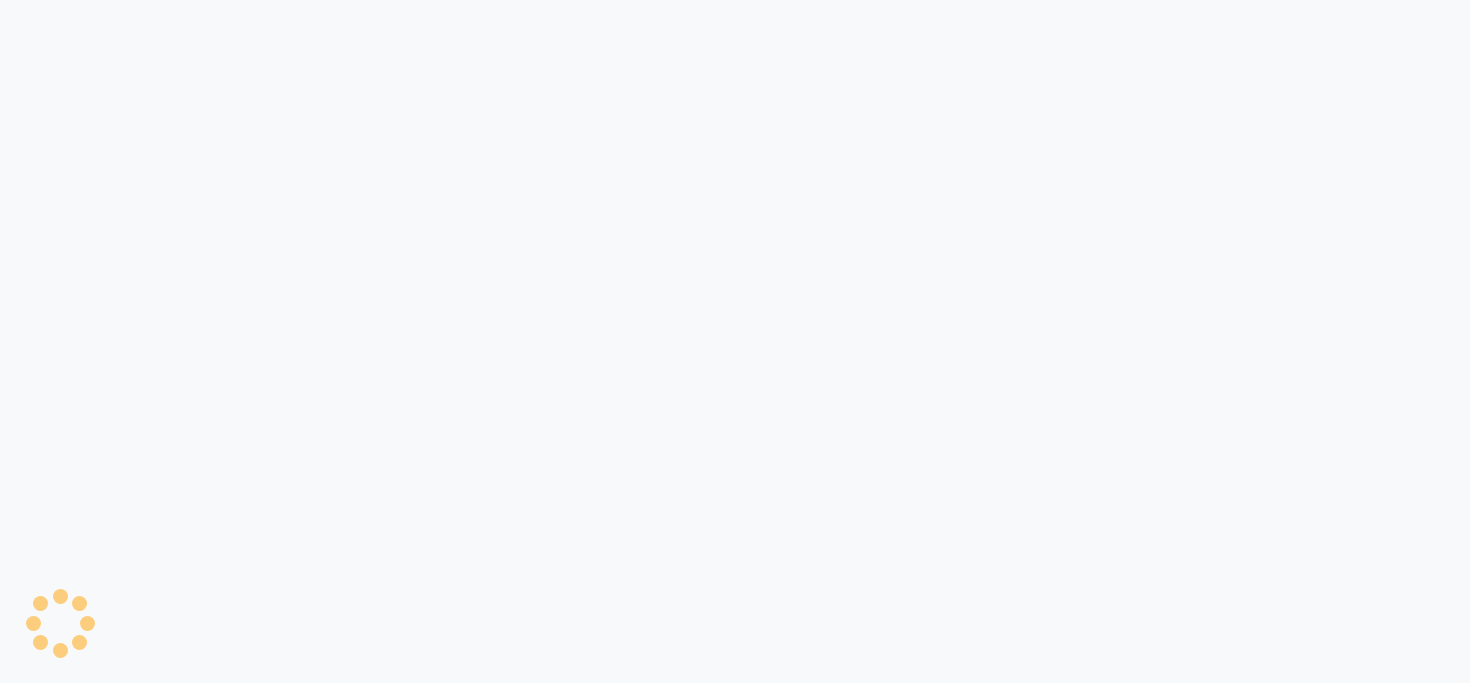 scroll, scrollTop: 0, scrollLeft: 0, axis: both 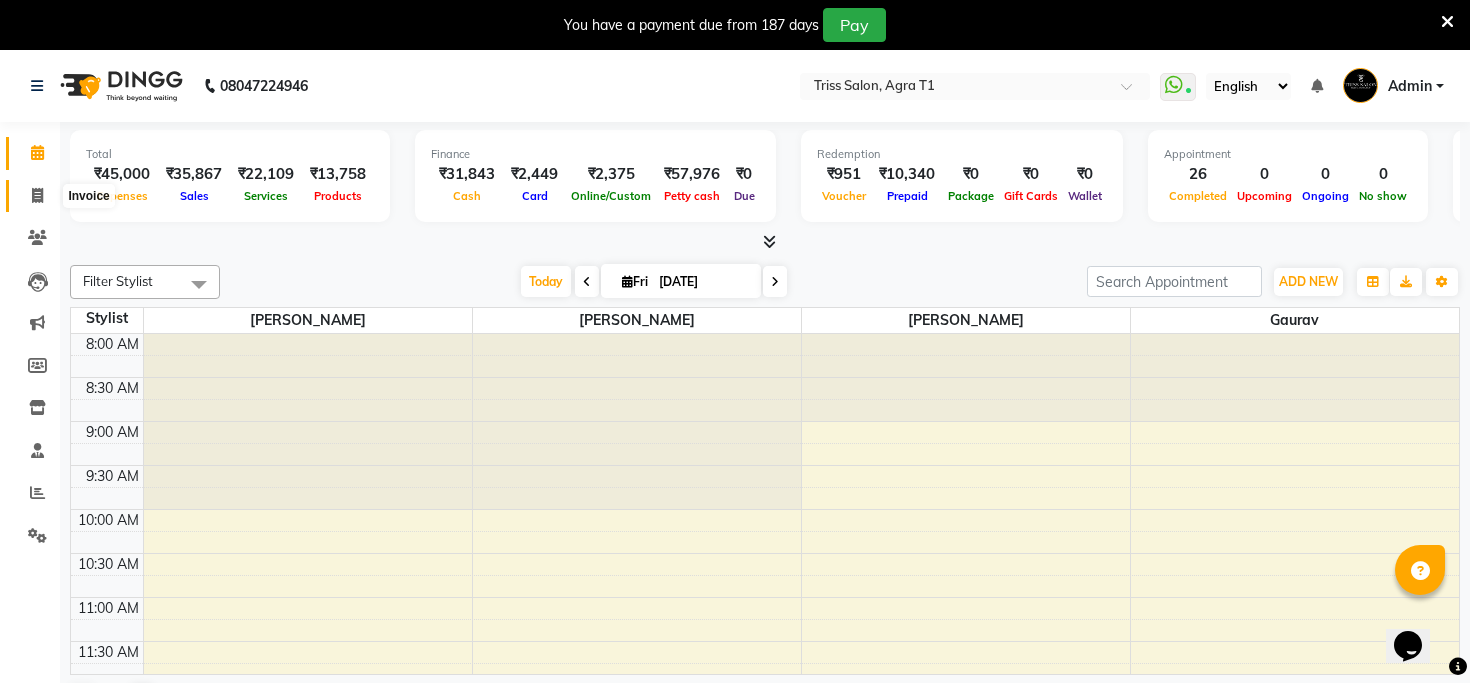 click 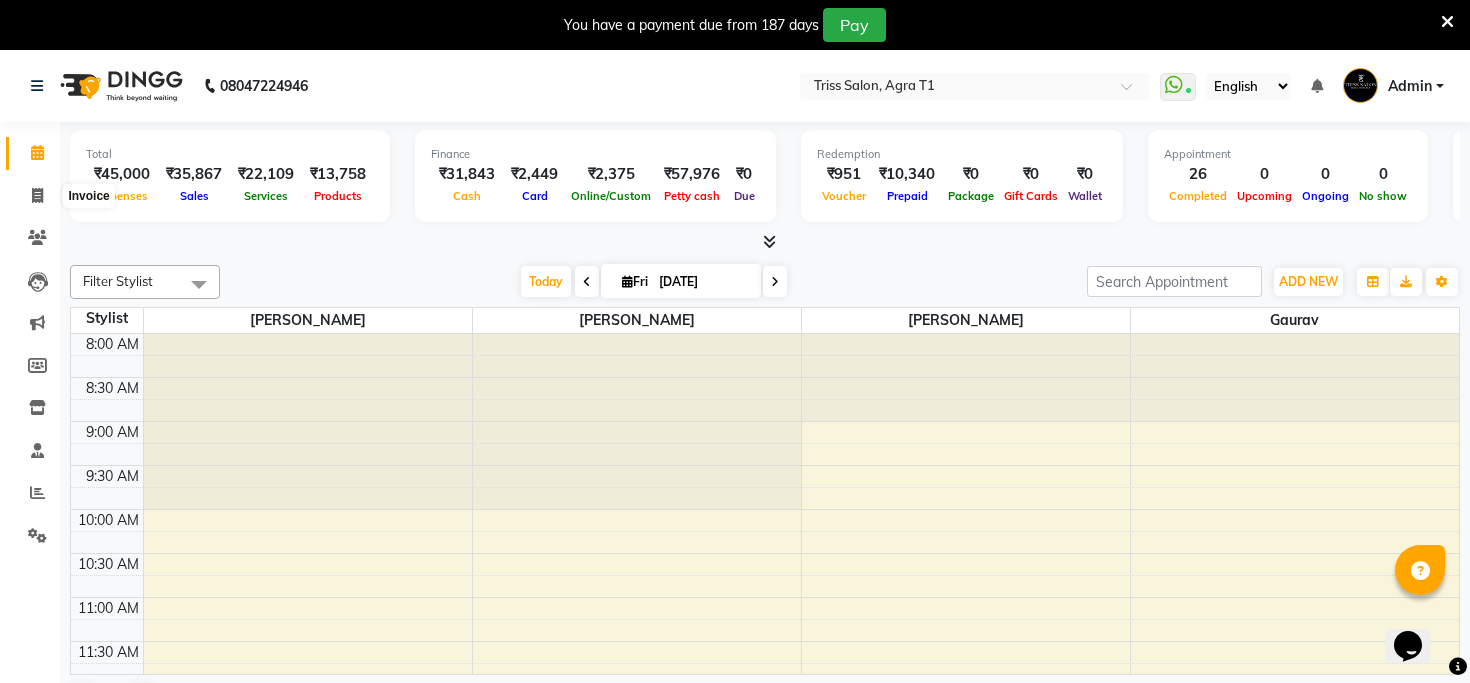 select on "service" 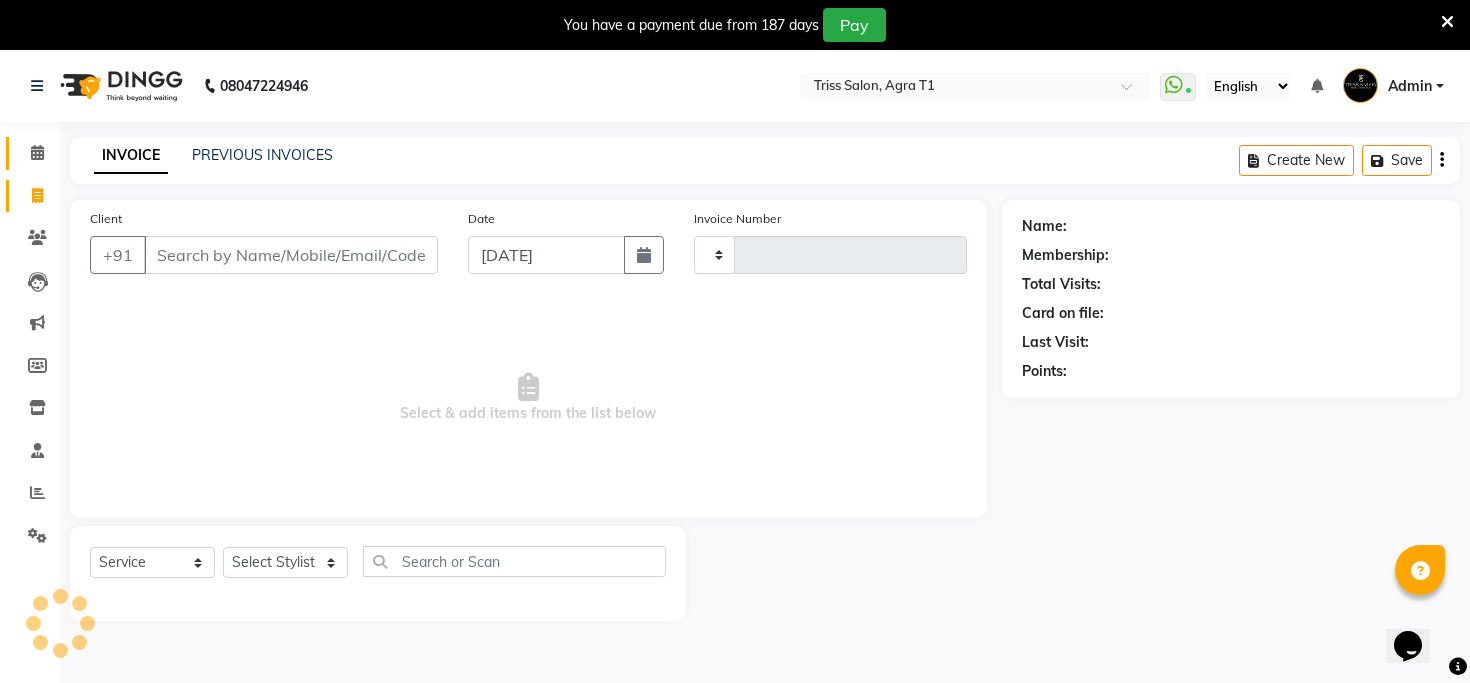 click 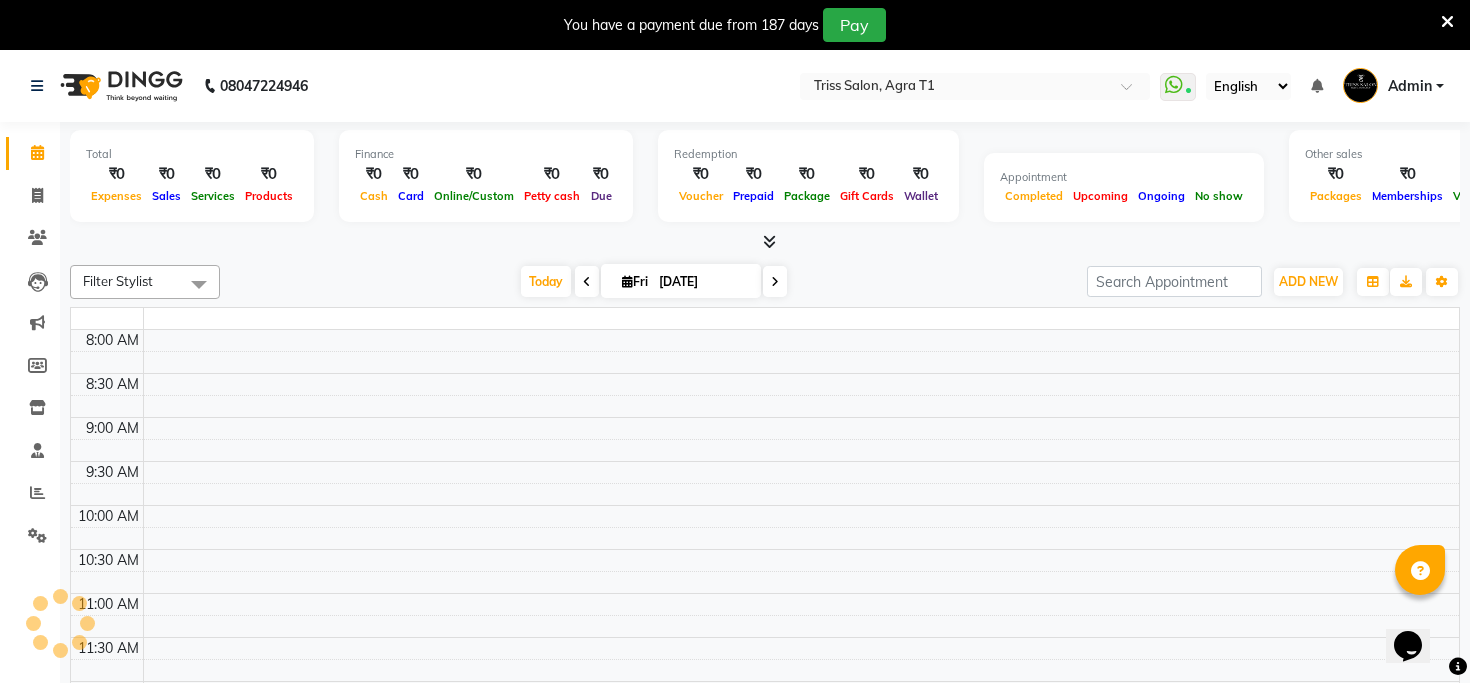 scroll, scrollTop: 0, scrollLeft: 0, axis: both 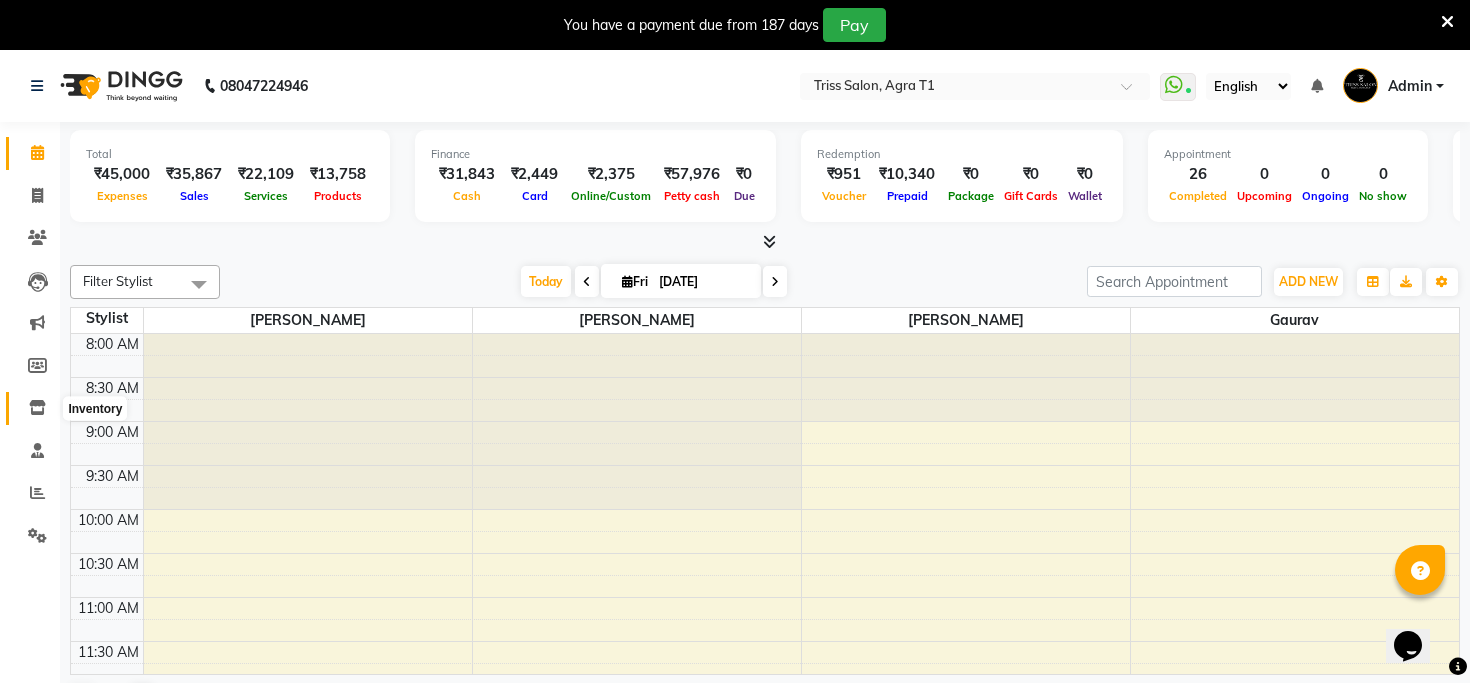 click 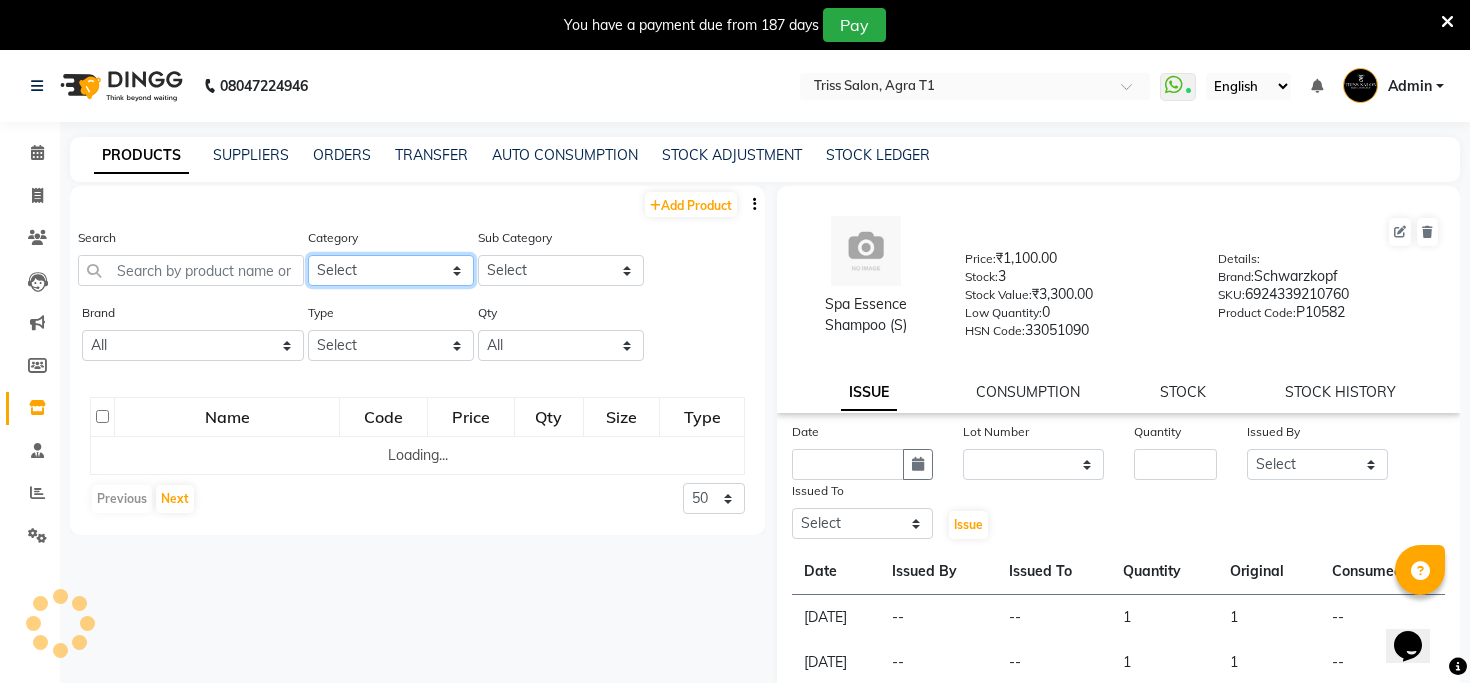click on "Select PH [PERSON_NAME] Moroccan Oil 3TenX K18 Schwarzkopf Mintree Kanpeki Thalgo Other Floractive" 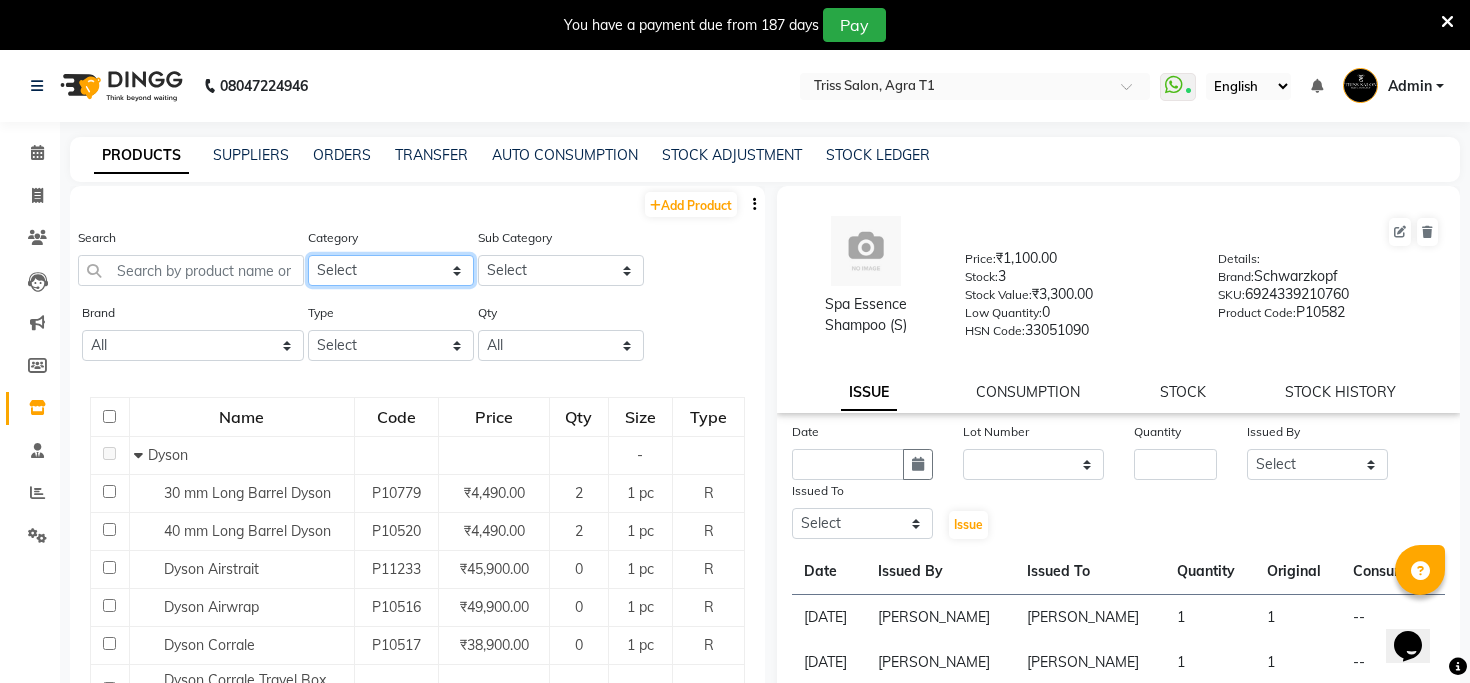 select on "367302250" 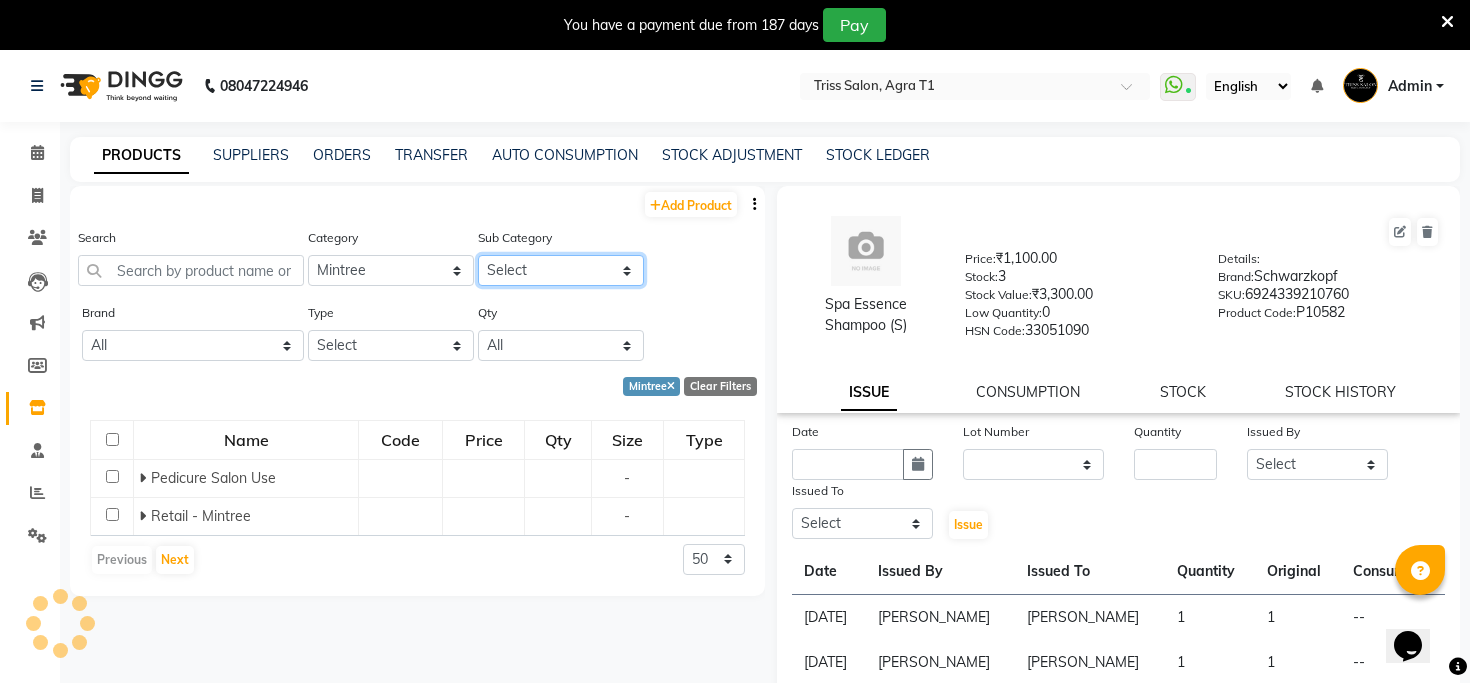 click on "Select Pedicure Salon Use Body Care Retail Retail - Mintree" 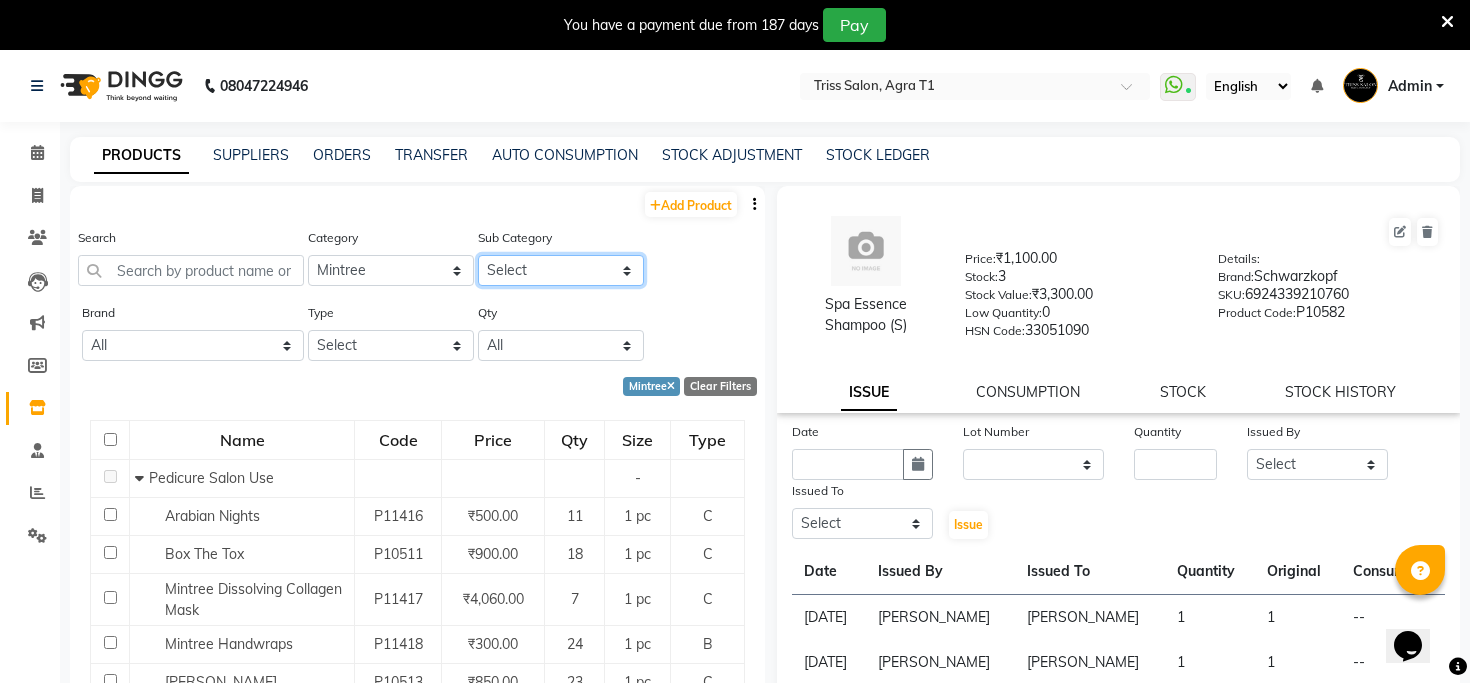 select on "3673022501" 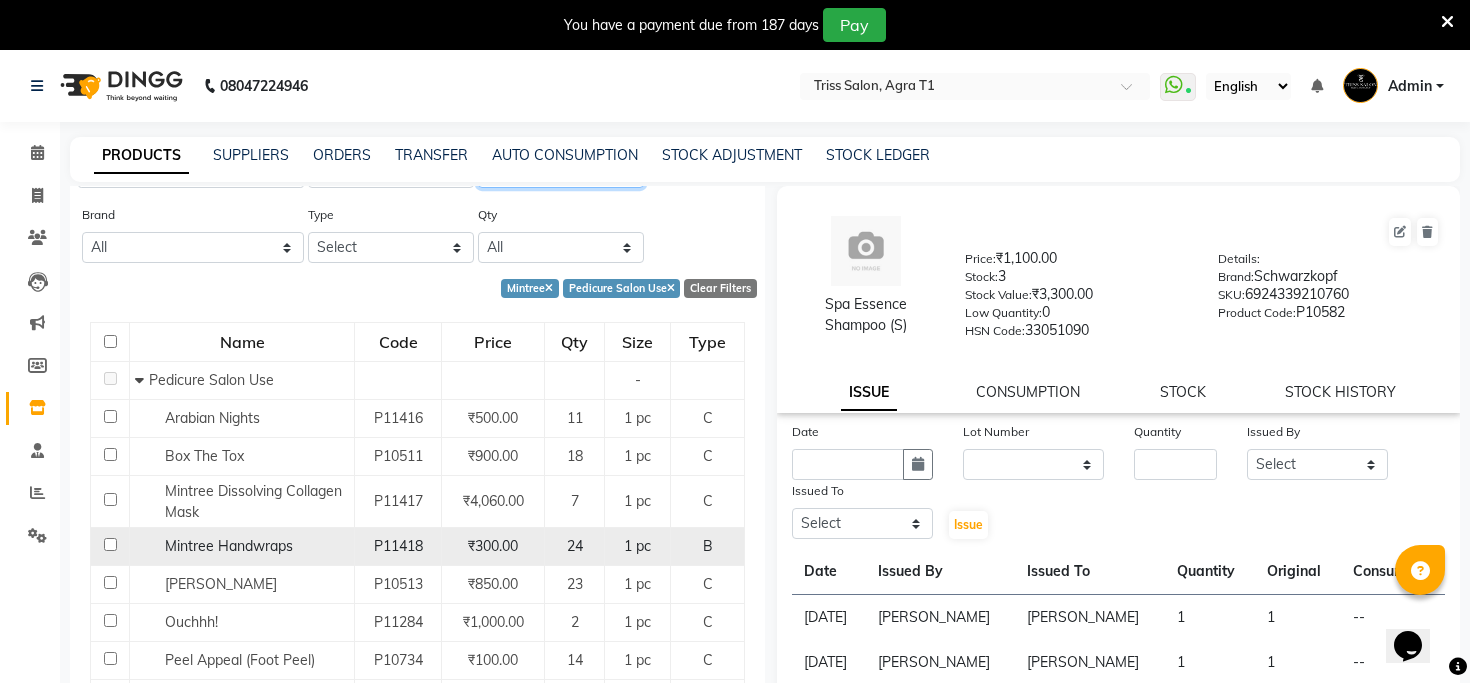 scroll, scrollTop: 0, scrollLeft: 0, axis: both 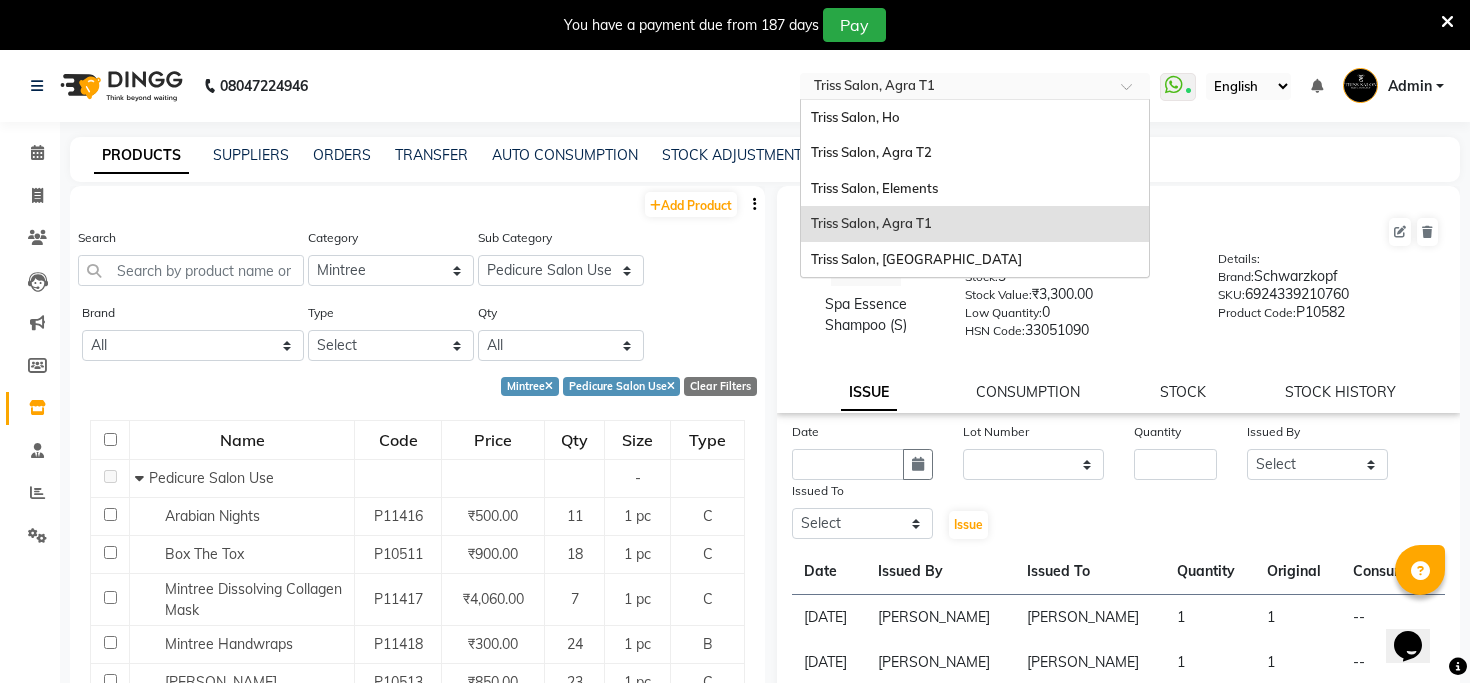 click at bounding box center [955, 88] 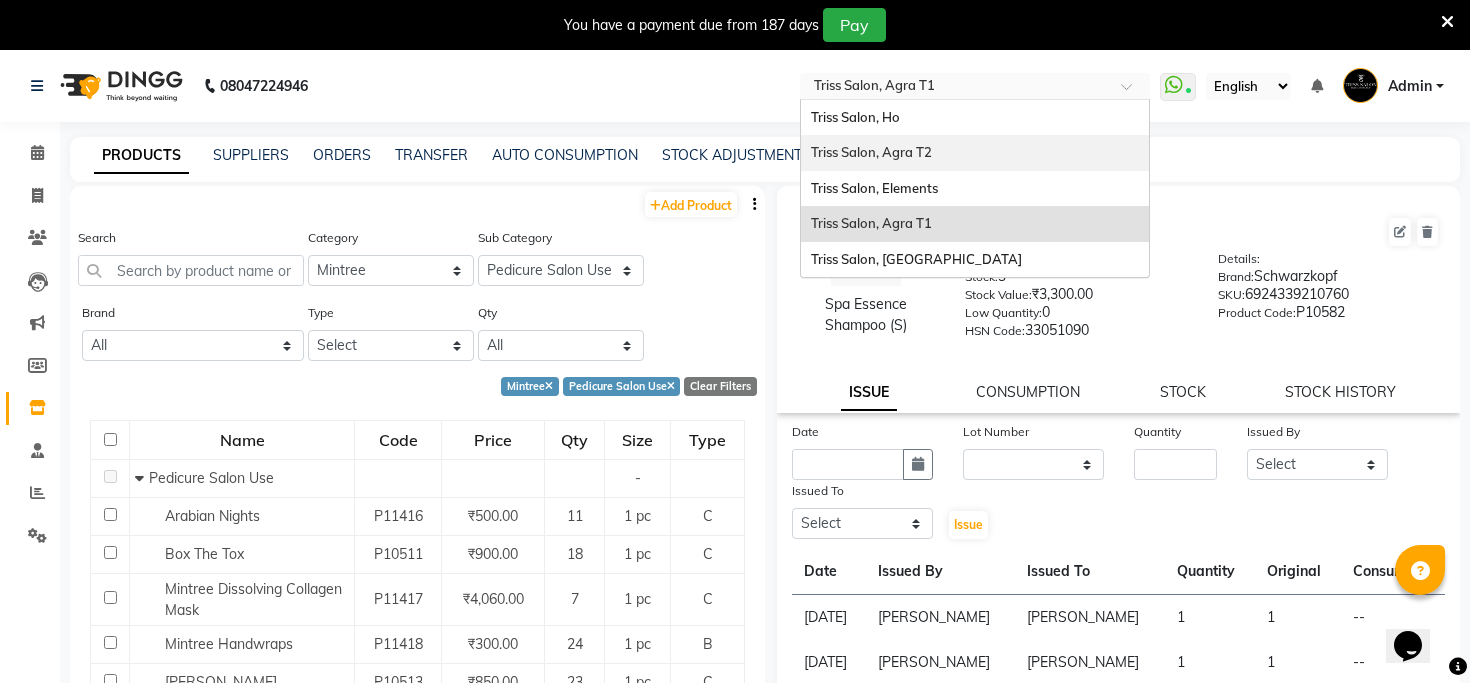 click on "Triss Salon, Agra T2" at bounding box center [975, 153] 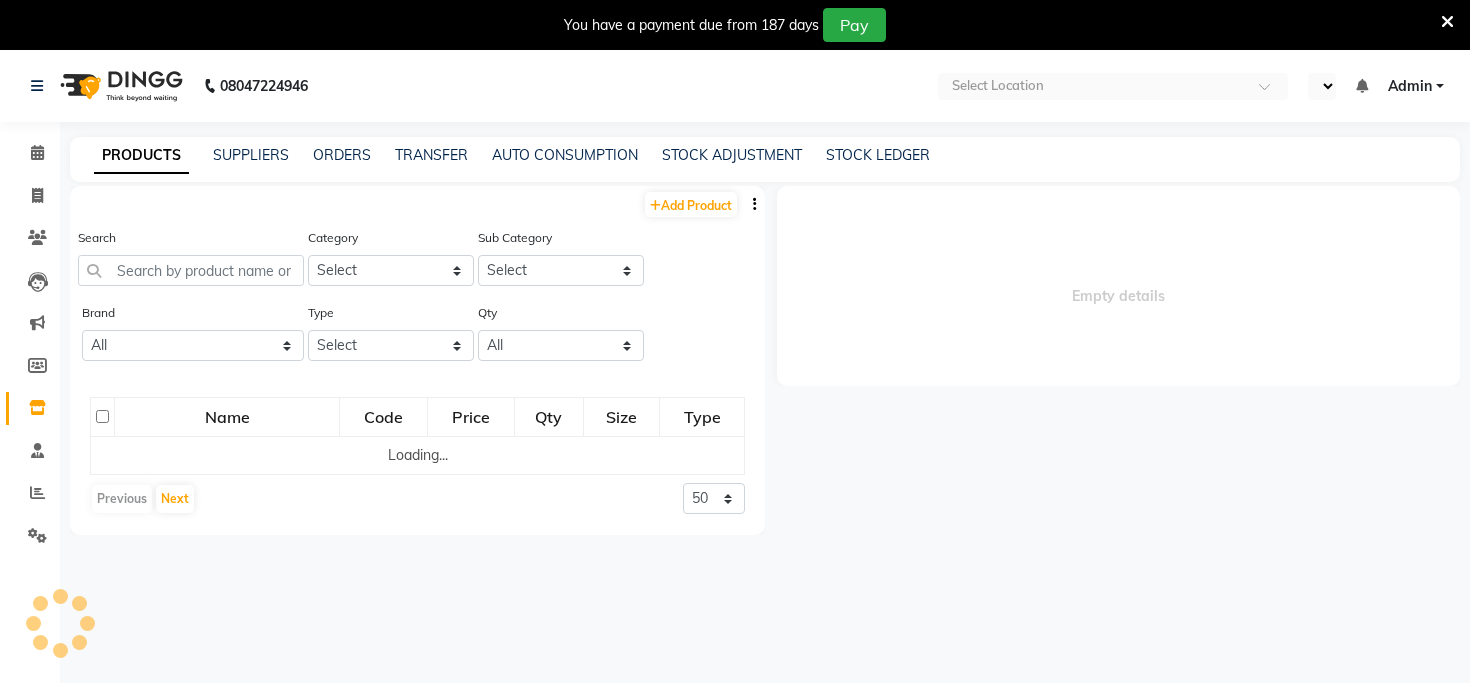 scroll, scrollTop: 0, scrollLeft: 0, axis: both 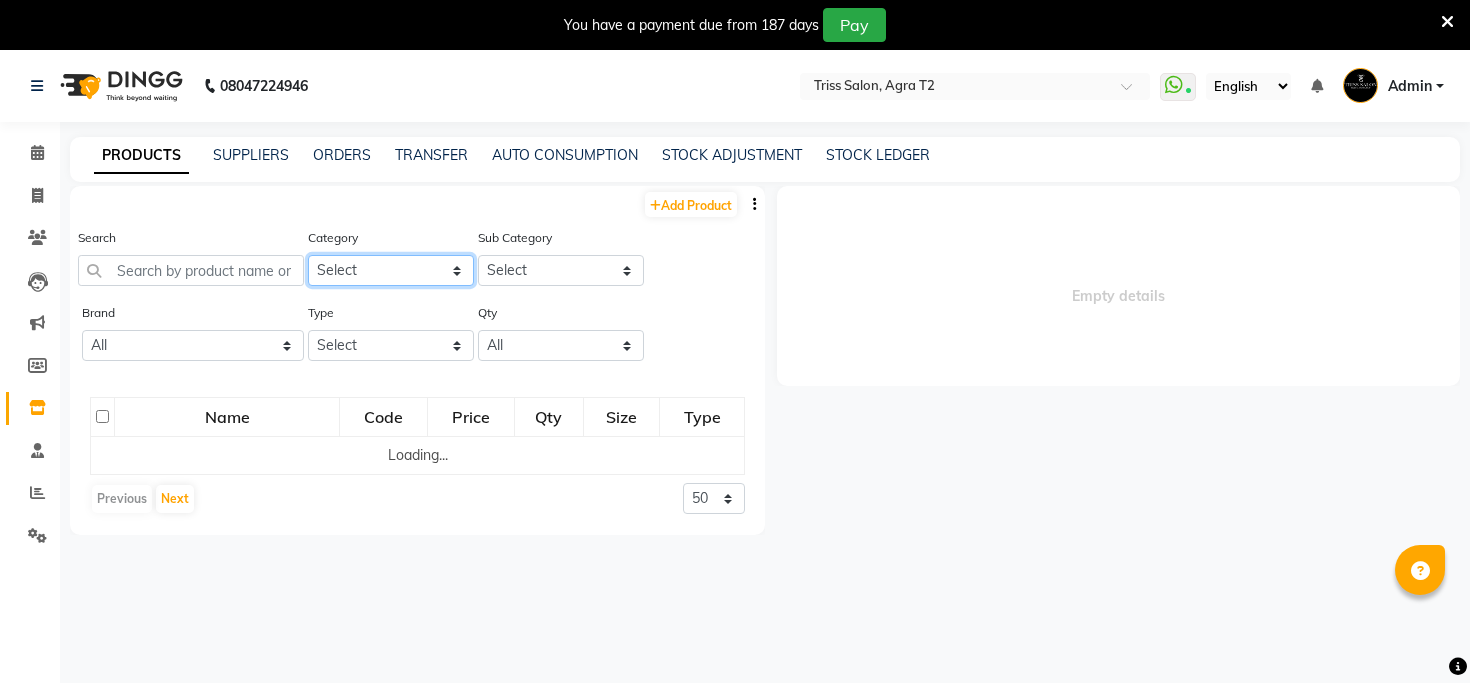 click on "Select PH [PERSON_NAME] Moroccan Oil 3TenX K18 Schwarzkopf Mintree Kanpeki Thalgo Other Floractive" 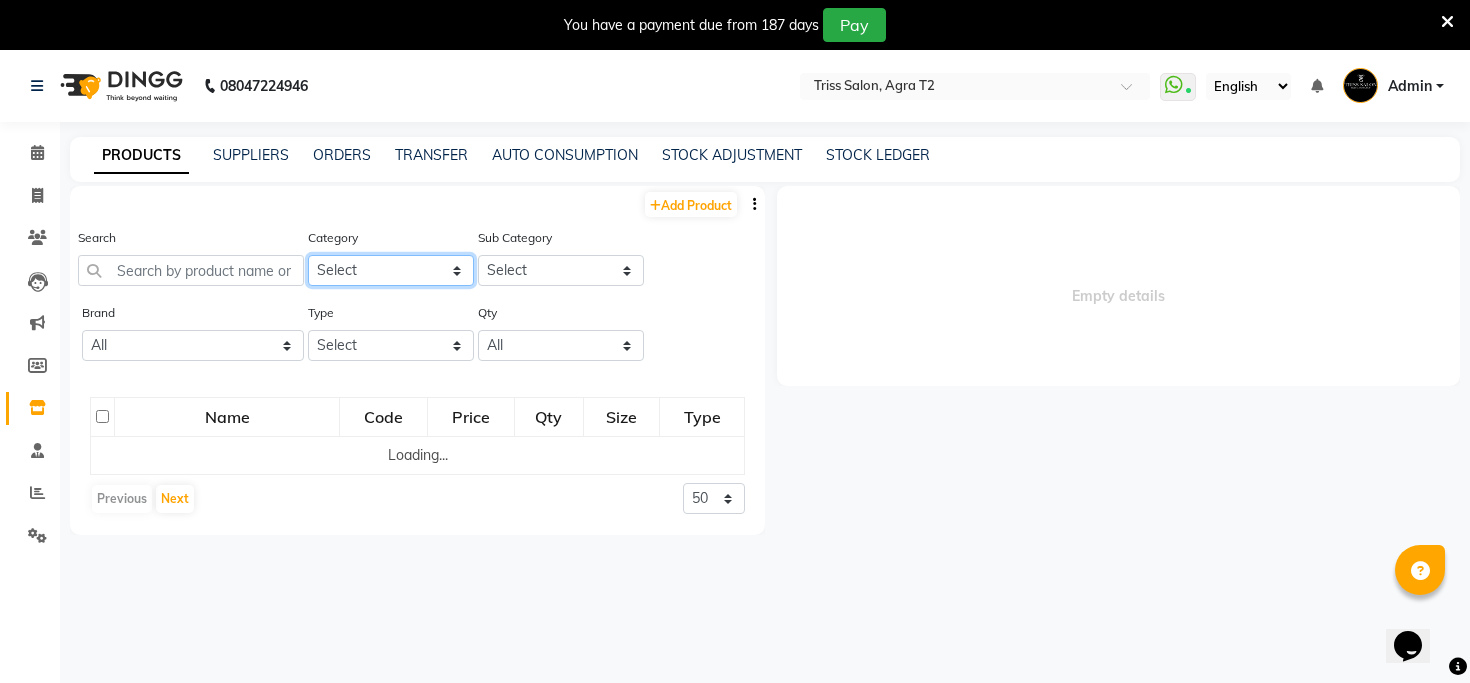 scroll, scrollTop: 0, scrollLeft: 0, axis: both 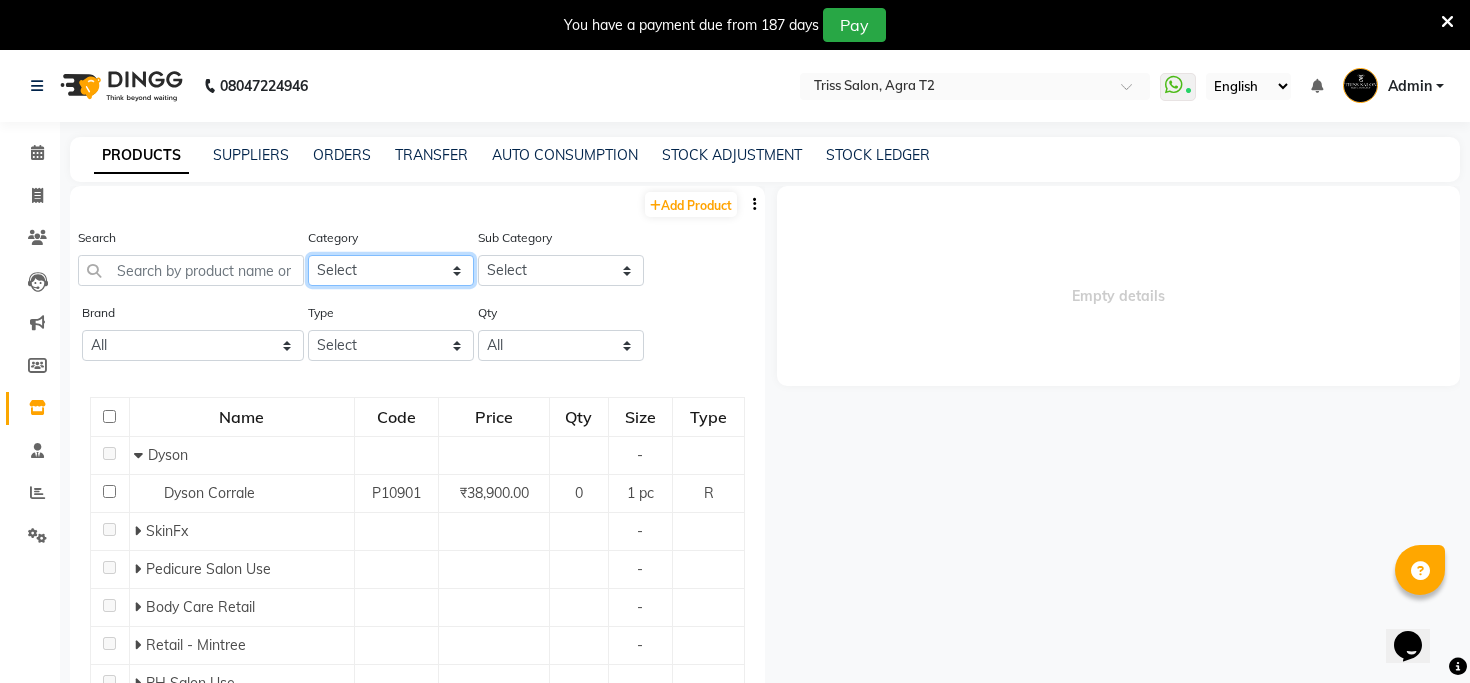 select on "367302250" 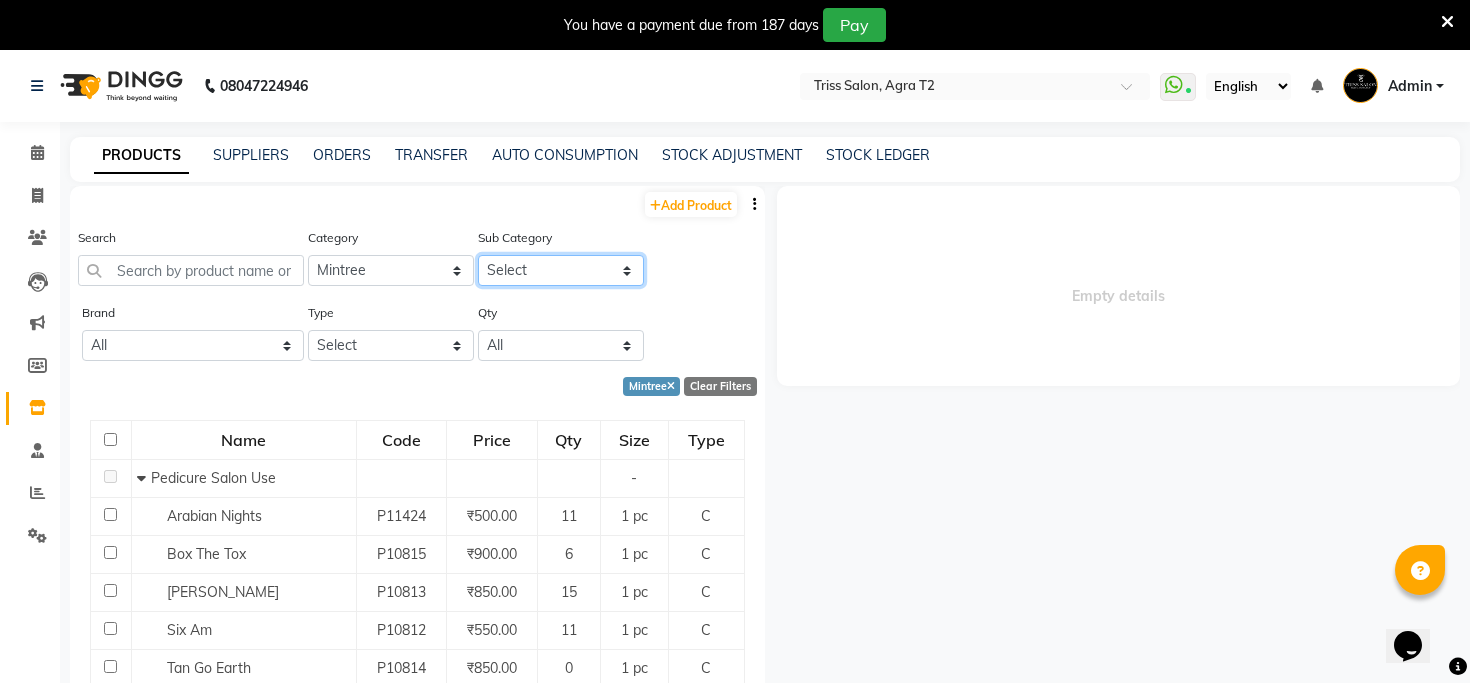click on "Select Pedicure Salon Use Body Care Retail Retail - Mintree" 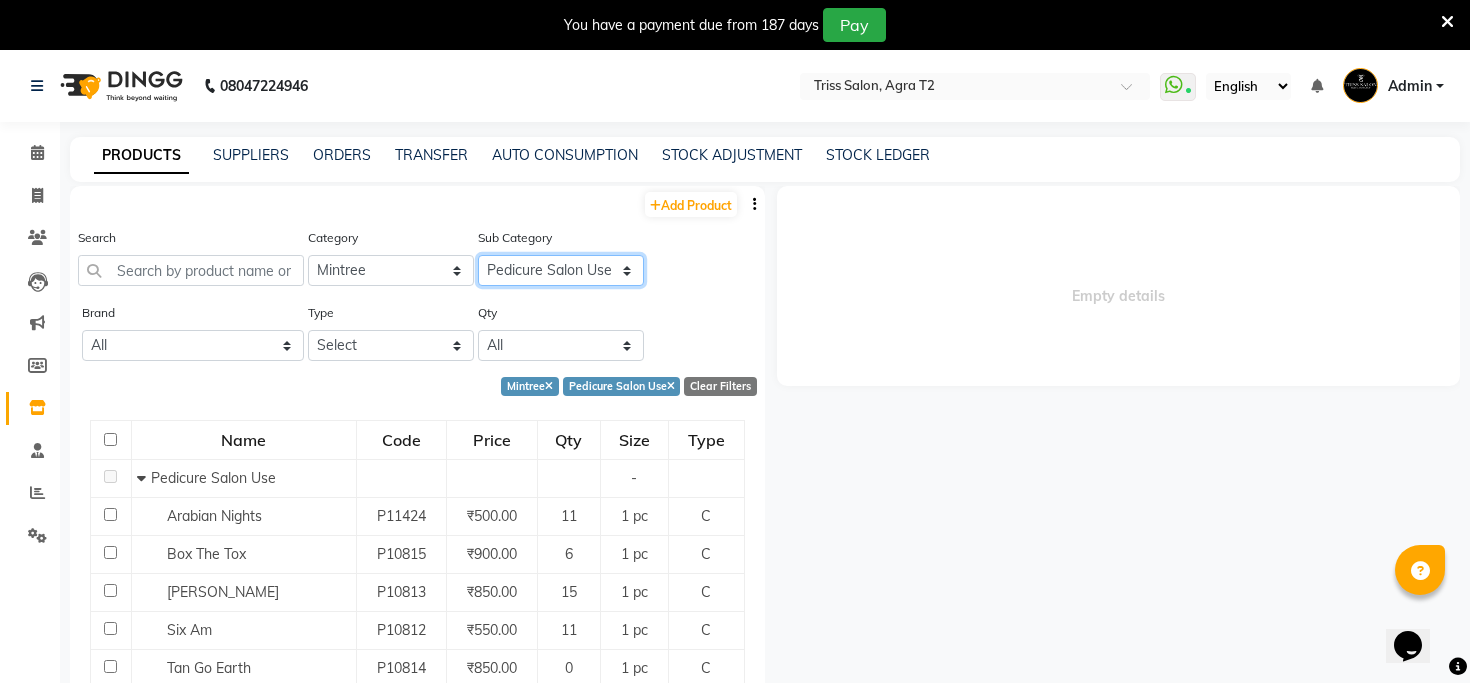 scroll, scrollTop: 107, scrollLeft: 0, axis: vertical 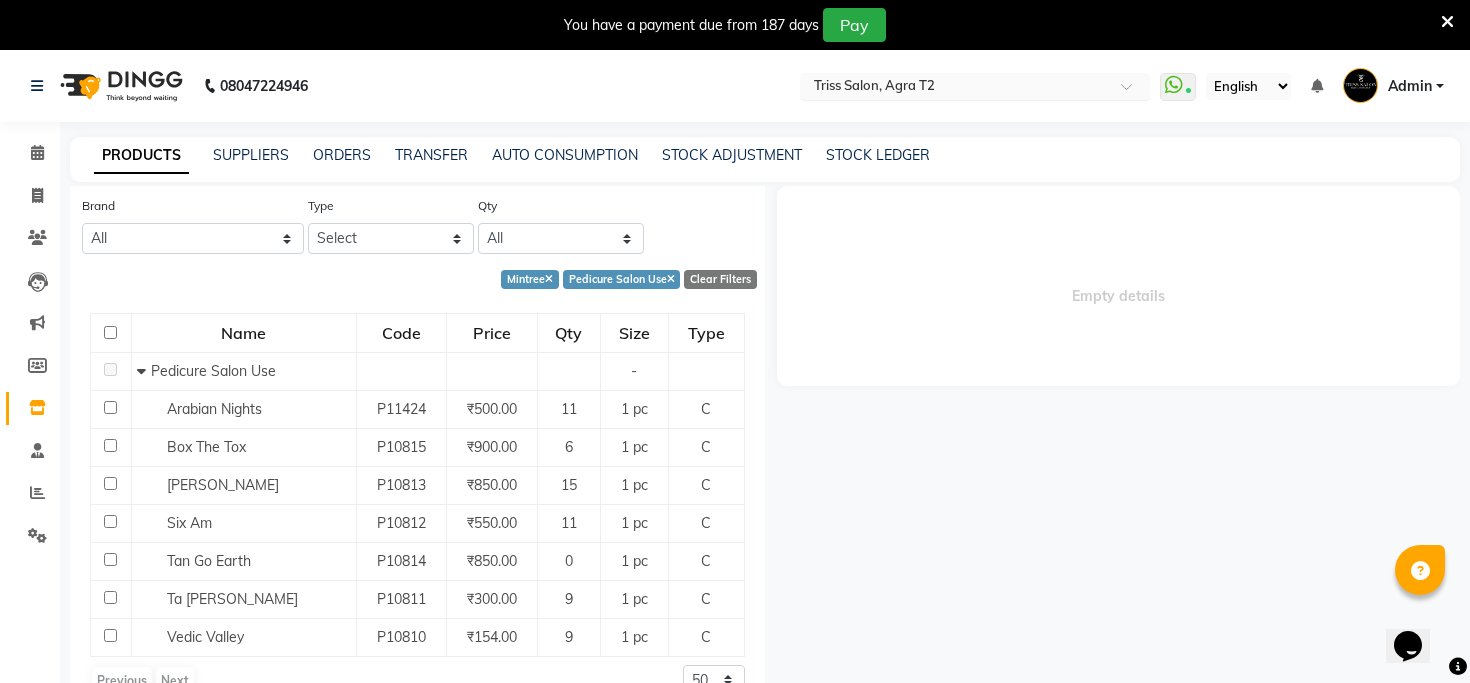 click at bounding box center (955, 88) 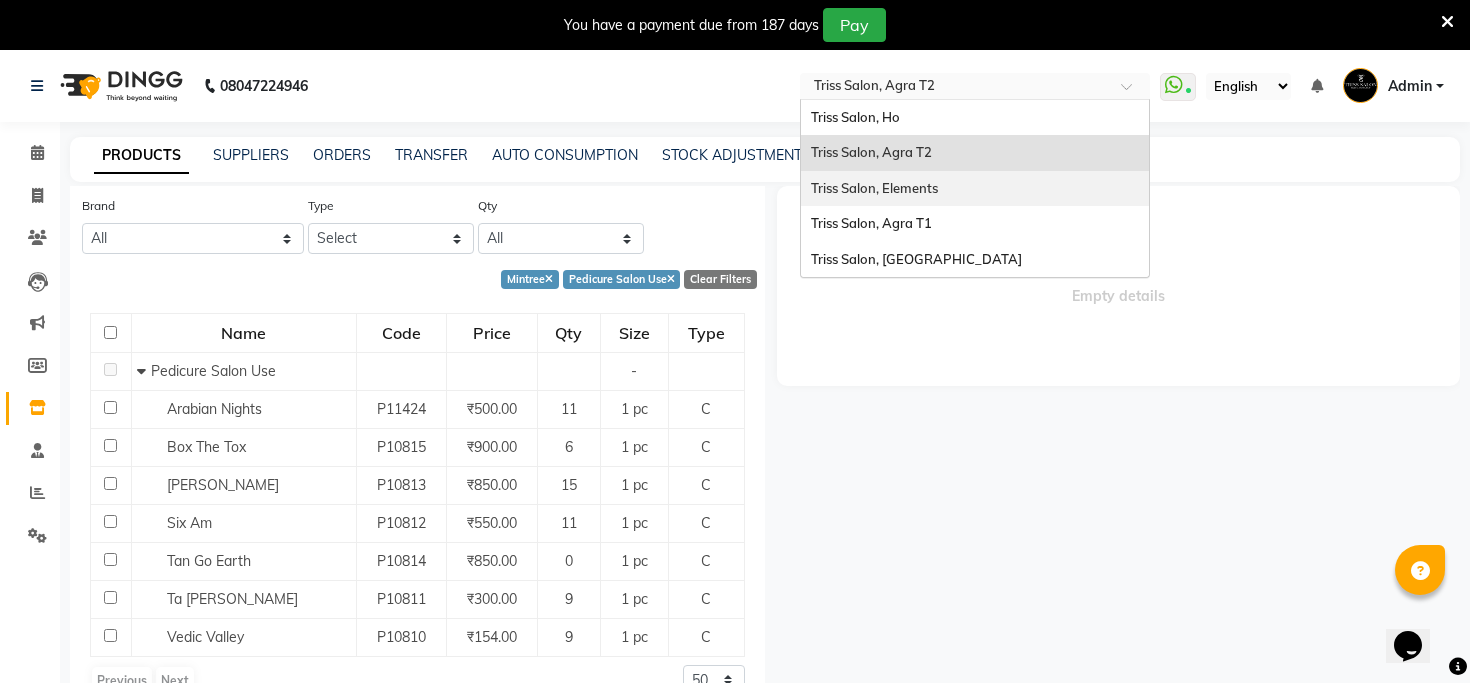 click on "Triss Salon, Elements" at bounding box center [874, 188] 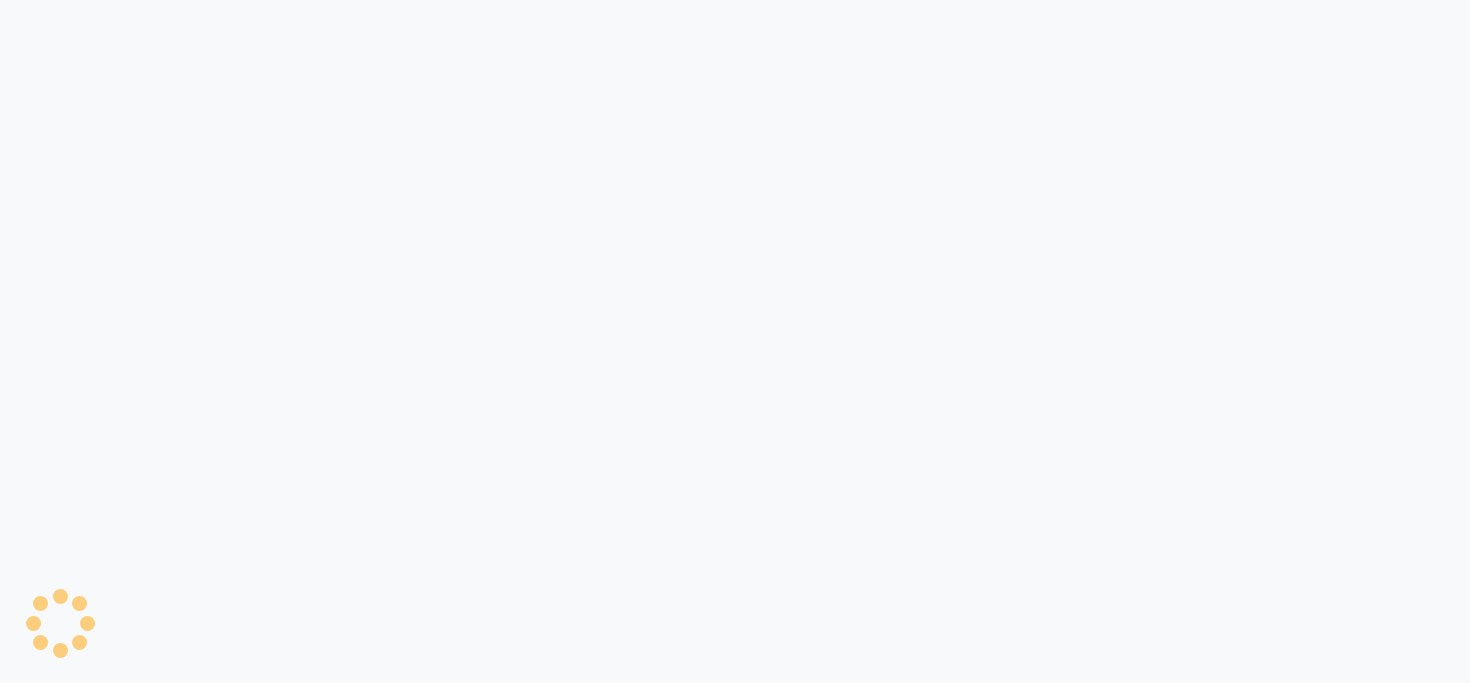 scroll, scrollTop: 0, scrollLeft: 0, axis: both 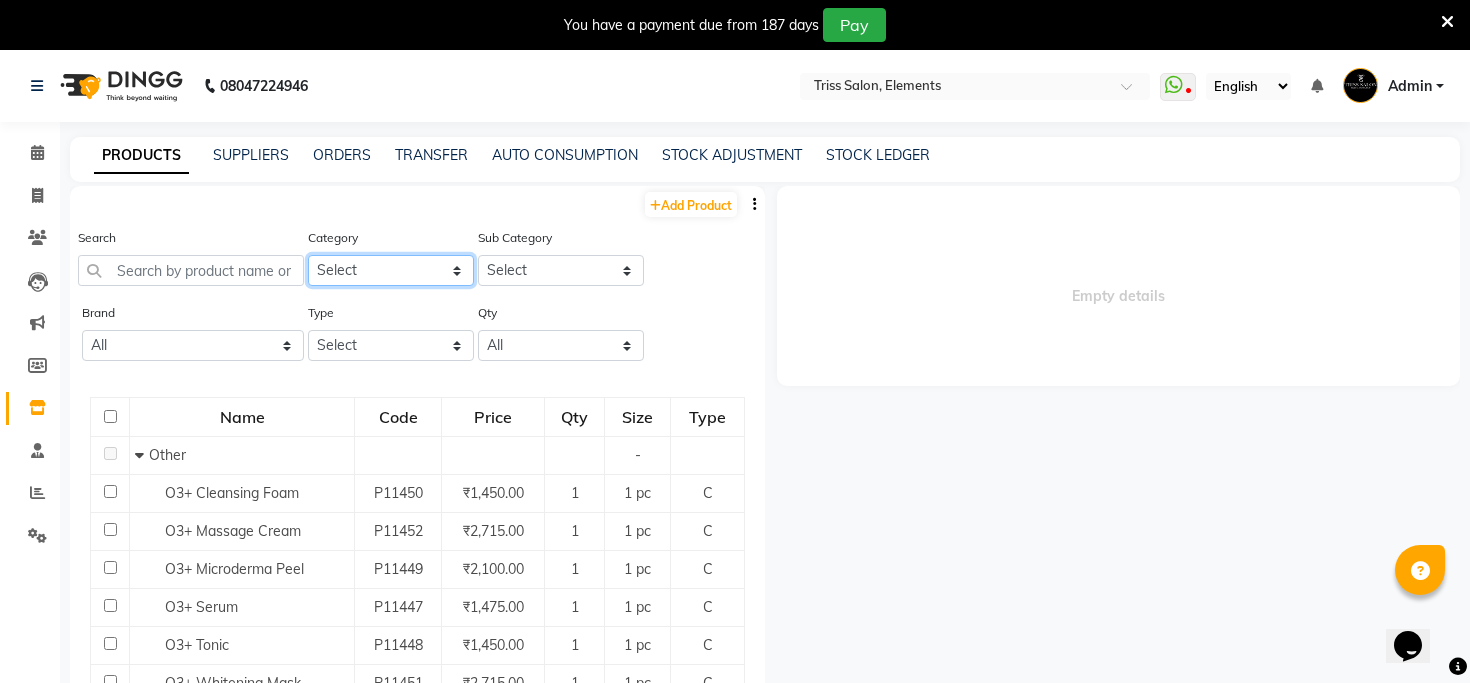click on "Select PH [PERSON_NAME] Moroccan Oil 3TenX K18 Schwarzkopf Mintree Kanpeki Thalgo Other Floractive" 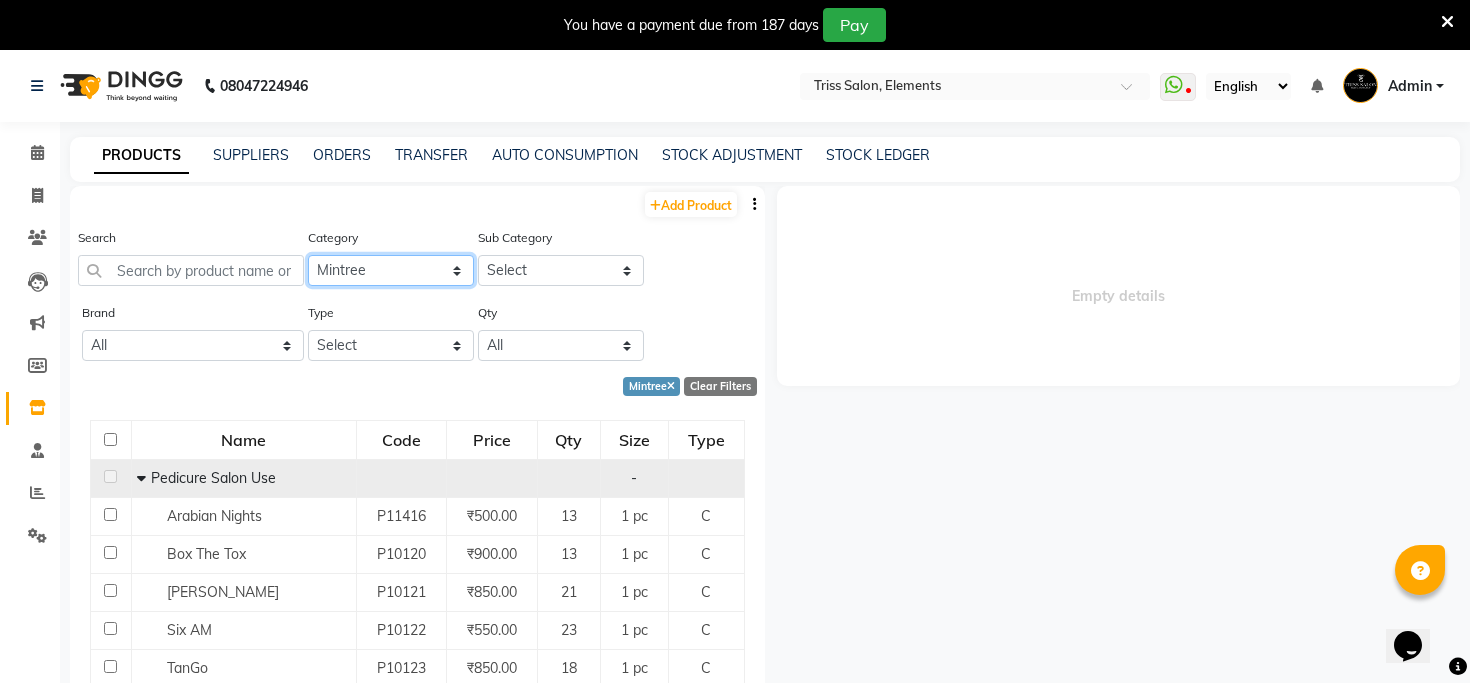 scroll, scrollTop: 145, scrollLeft: 0, axis: vertical 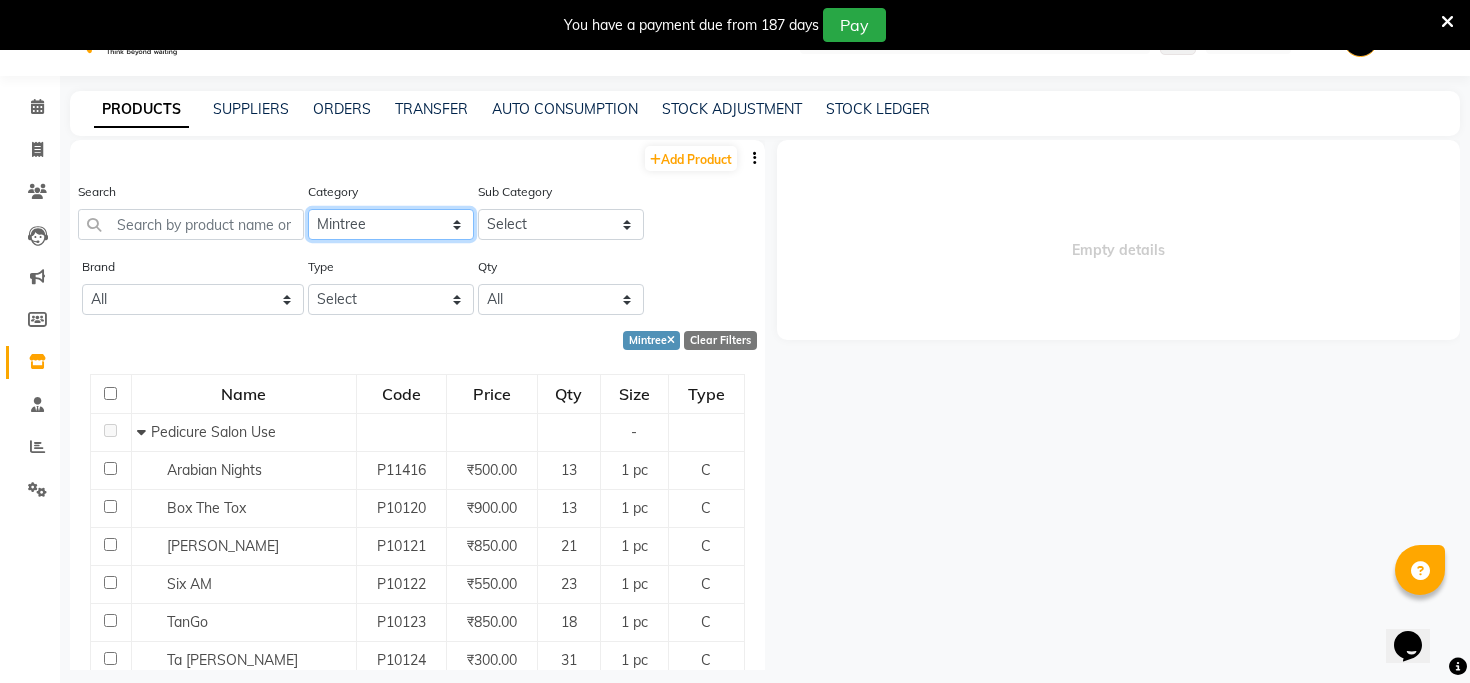 click on "Select PH [PERSON_NAME] Moroccan Oil 3TenX K18 Schwarzkopf Mintree Kanpeki Thalgo Other Floractive" 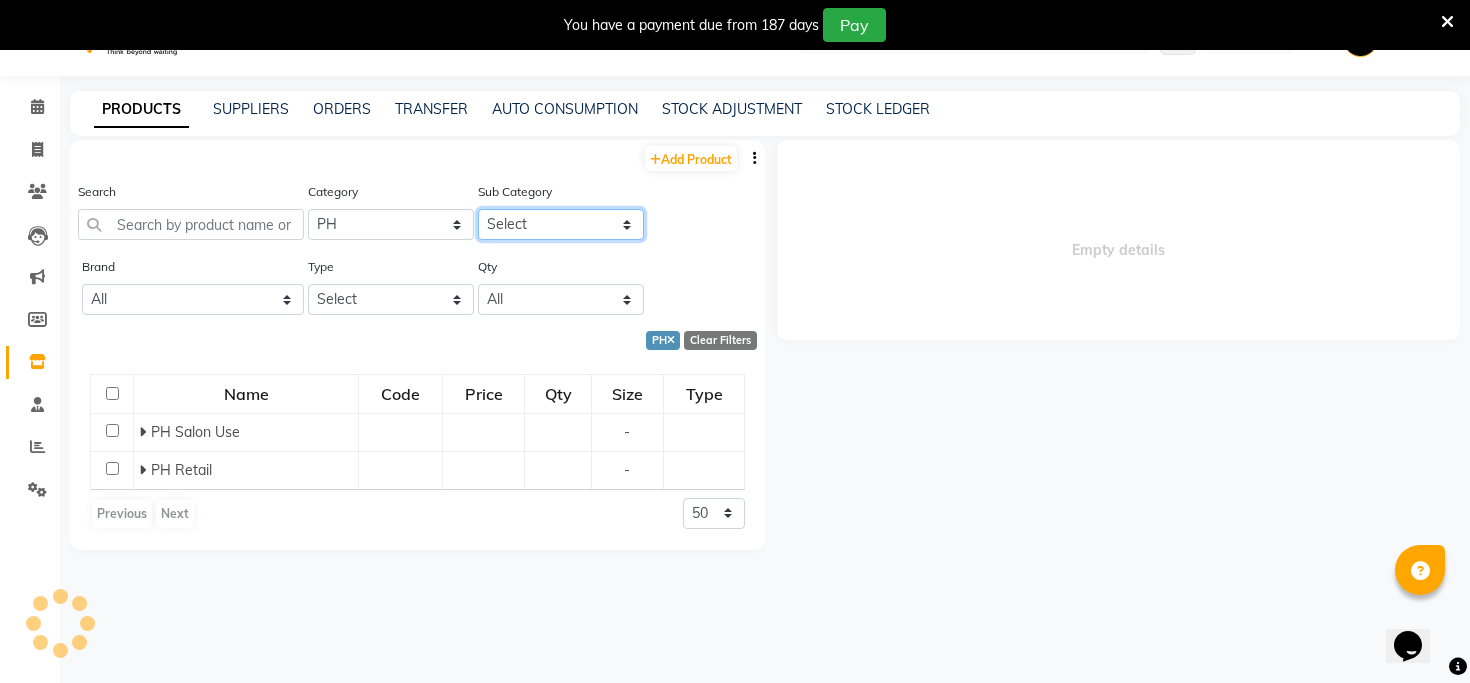 click on "Select PH Salon Use PH Retail" 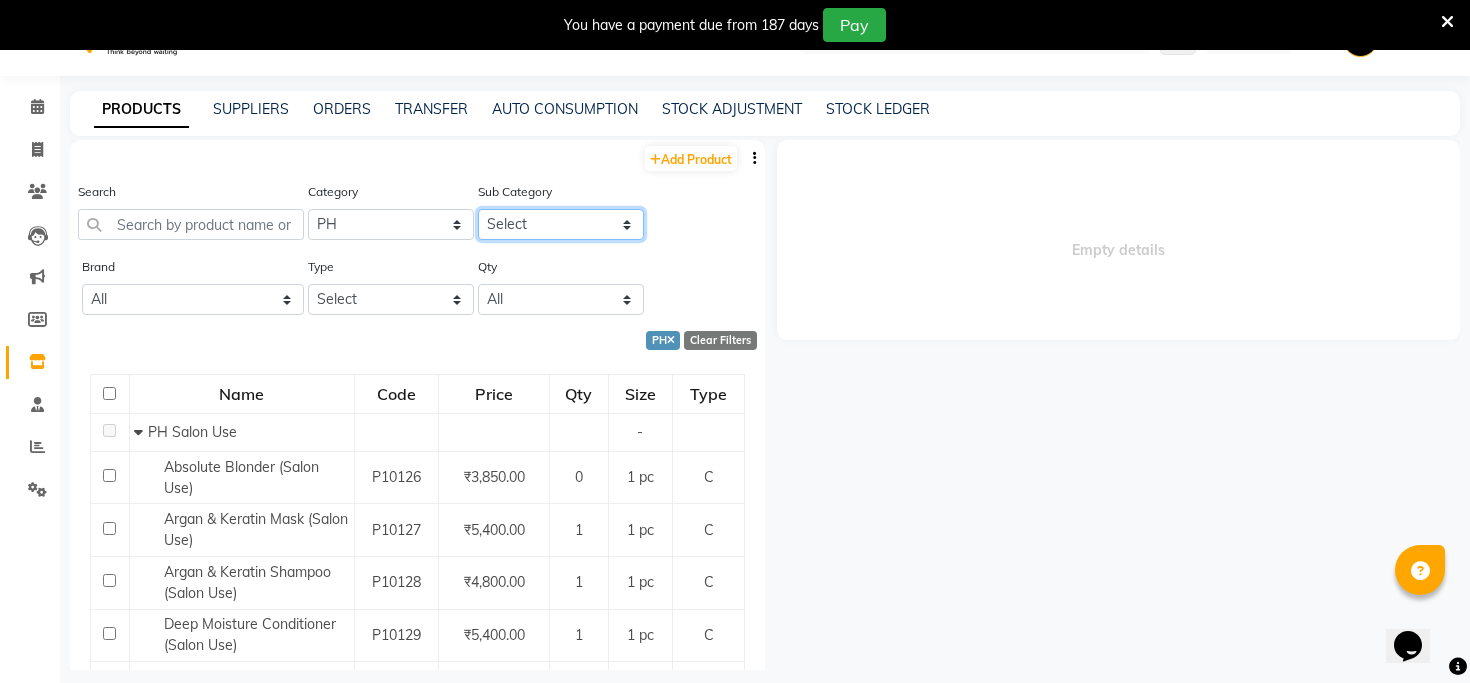select on "3673023502" 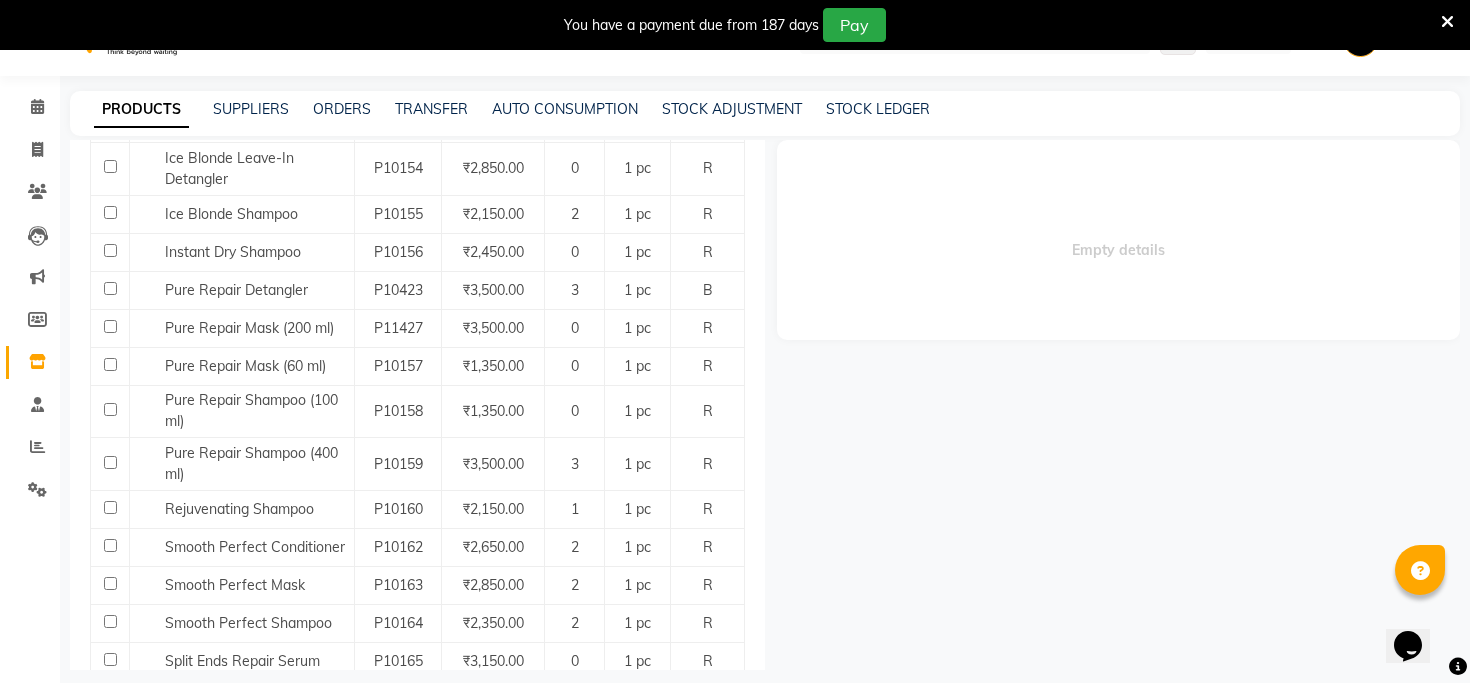 scroll, scrollTop: 788, scrollLeft: 0, axis: vertical 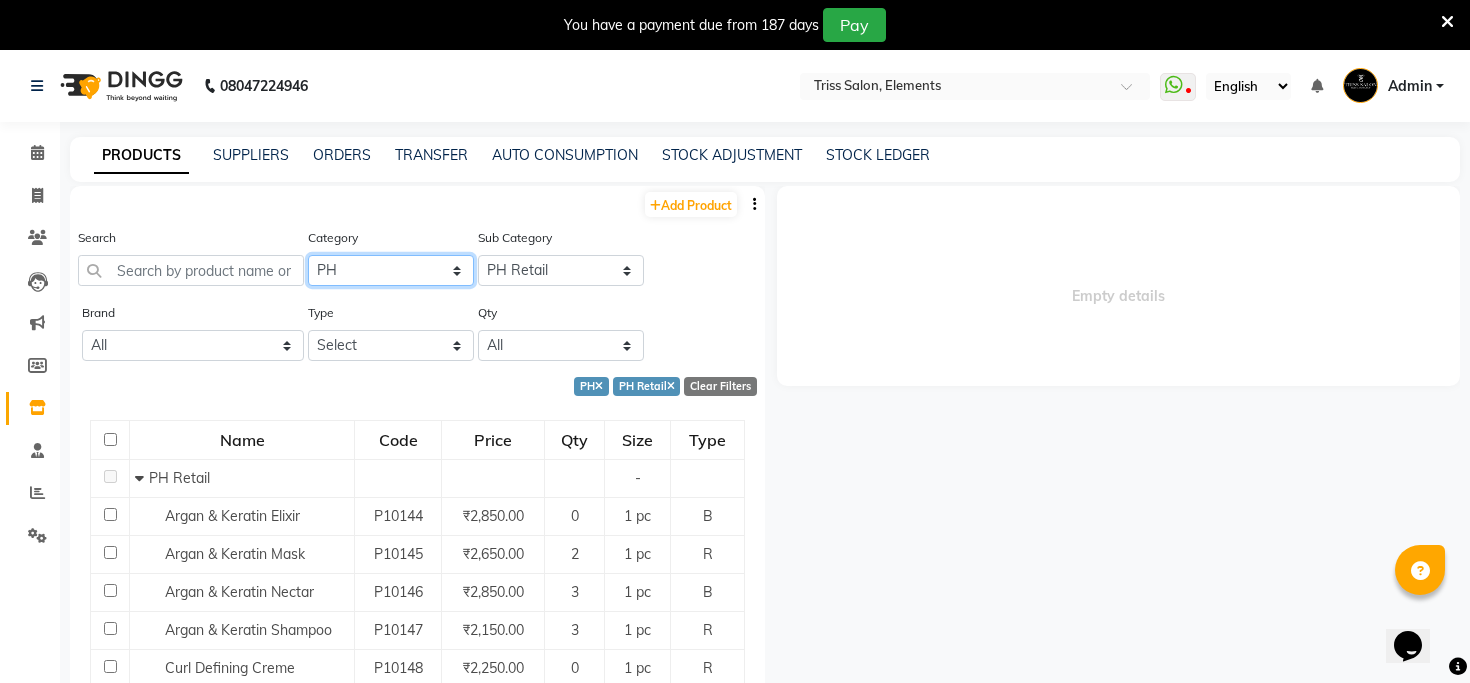 click on "Select PH [PERSON_NAME] Moroccan Oil 3TenX K18 Schwarzkopf Mintree Kanpeki Thalgo Other Floractive" 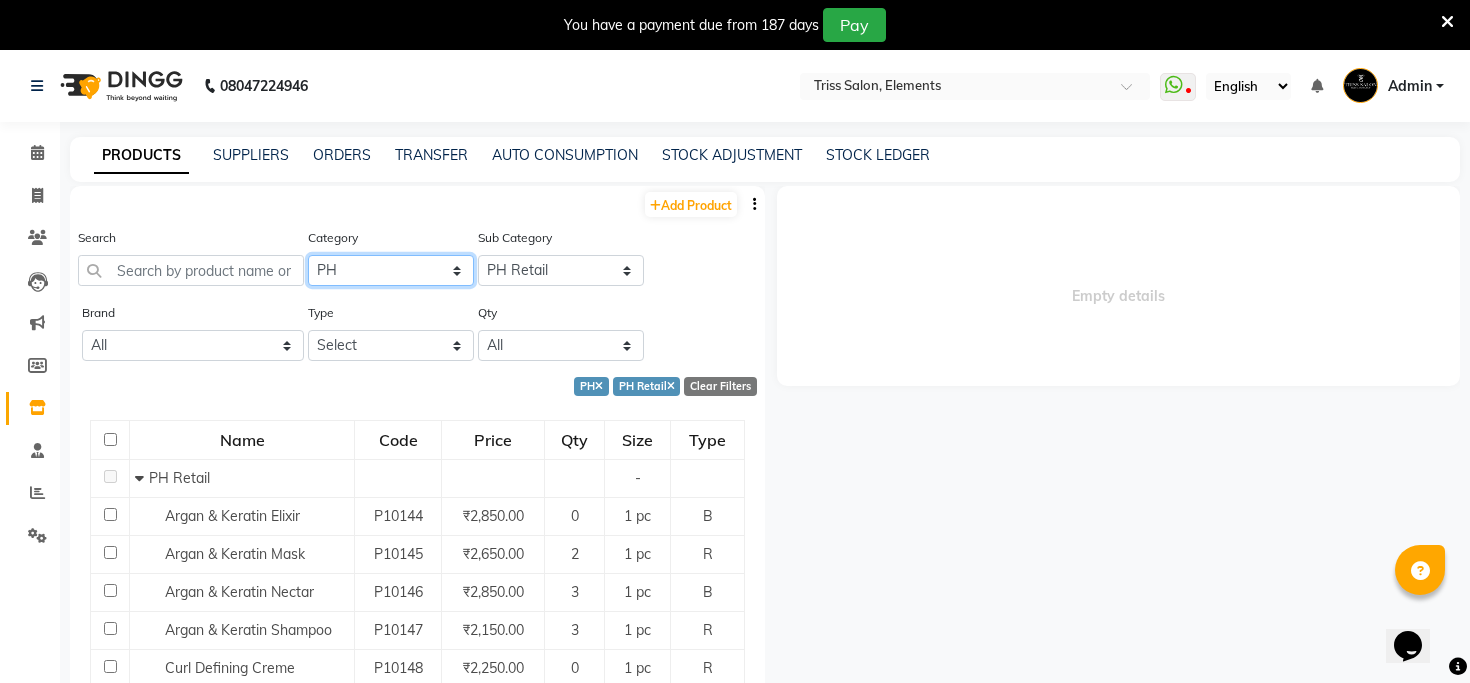 select on "367302850" 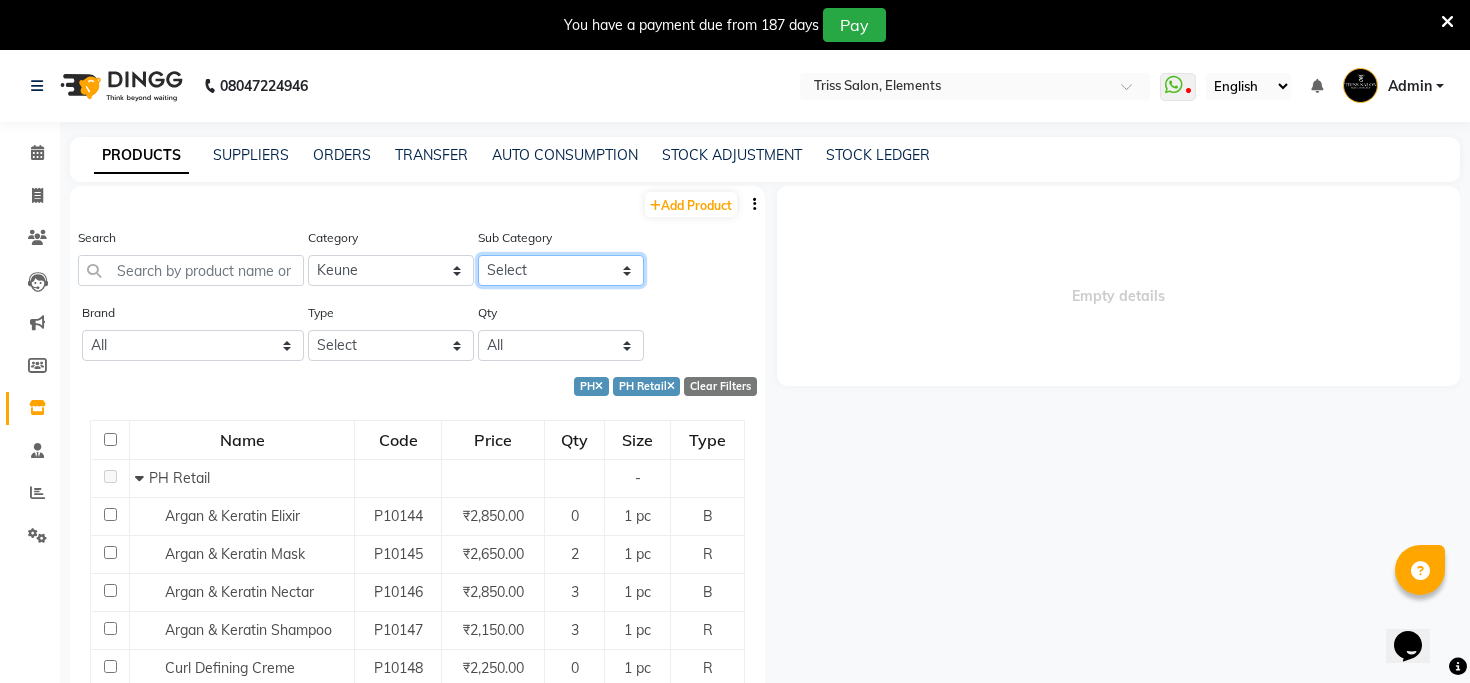 click on "Select PH Salon Use PH Retail" 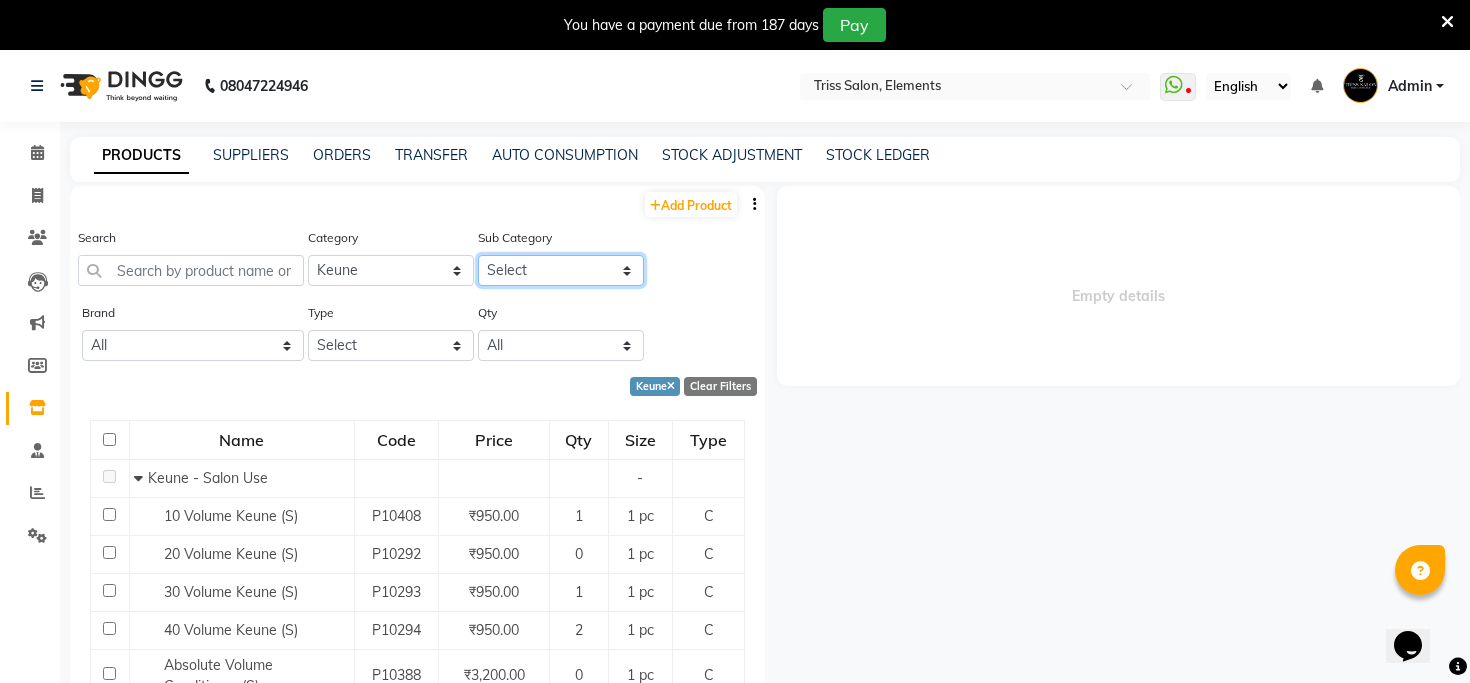 select on "3673028502" 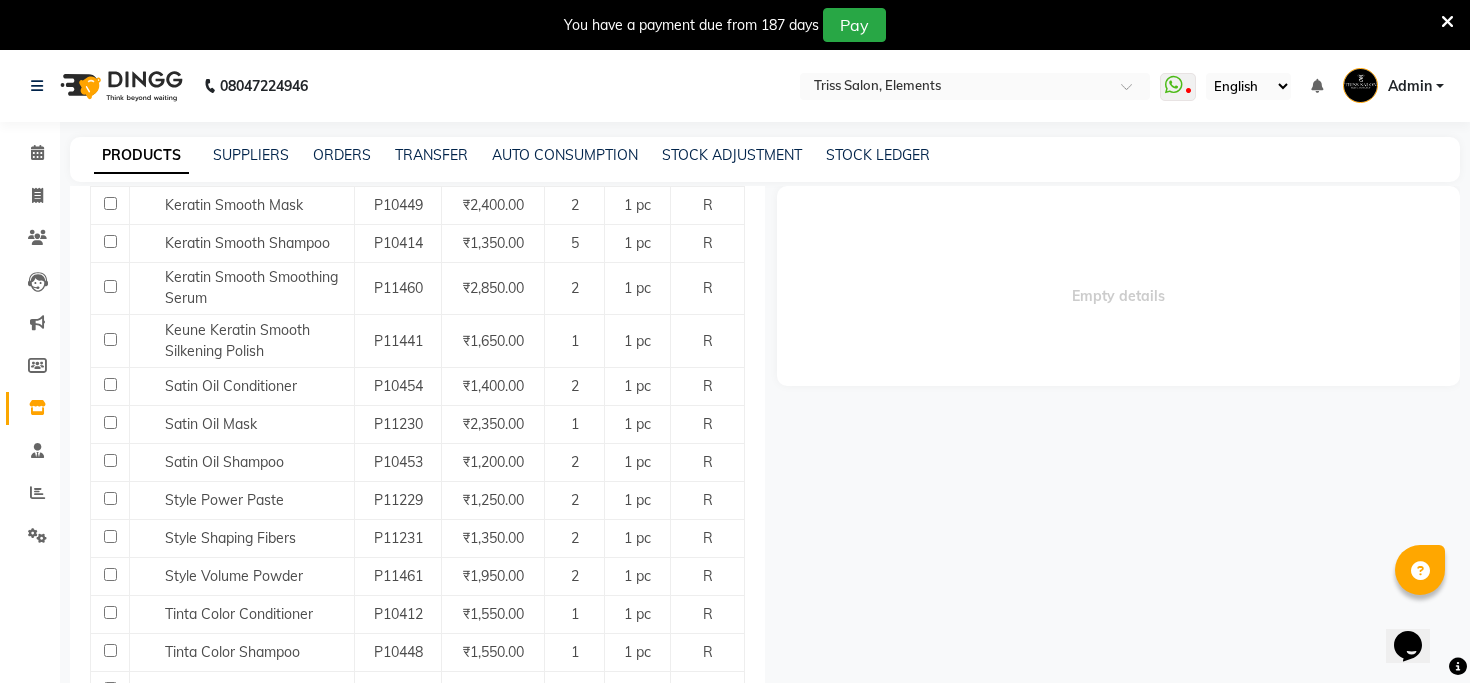 scroll, scrollTop: 1130, scrollLeft: 0, axis: vertical 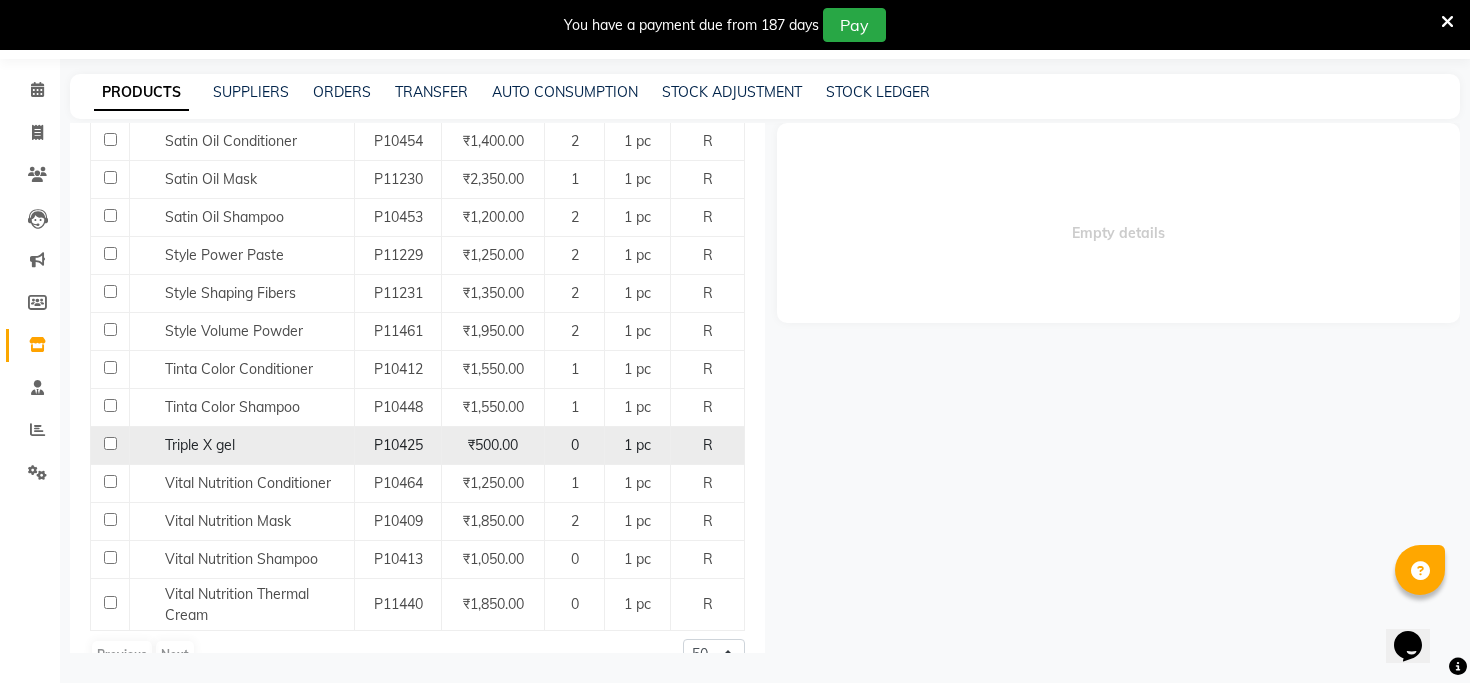 click on "Triple X gel" 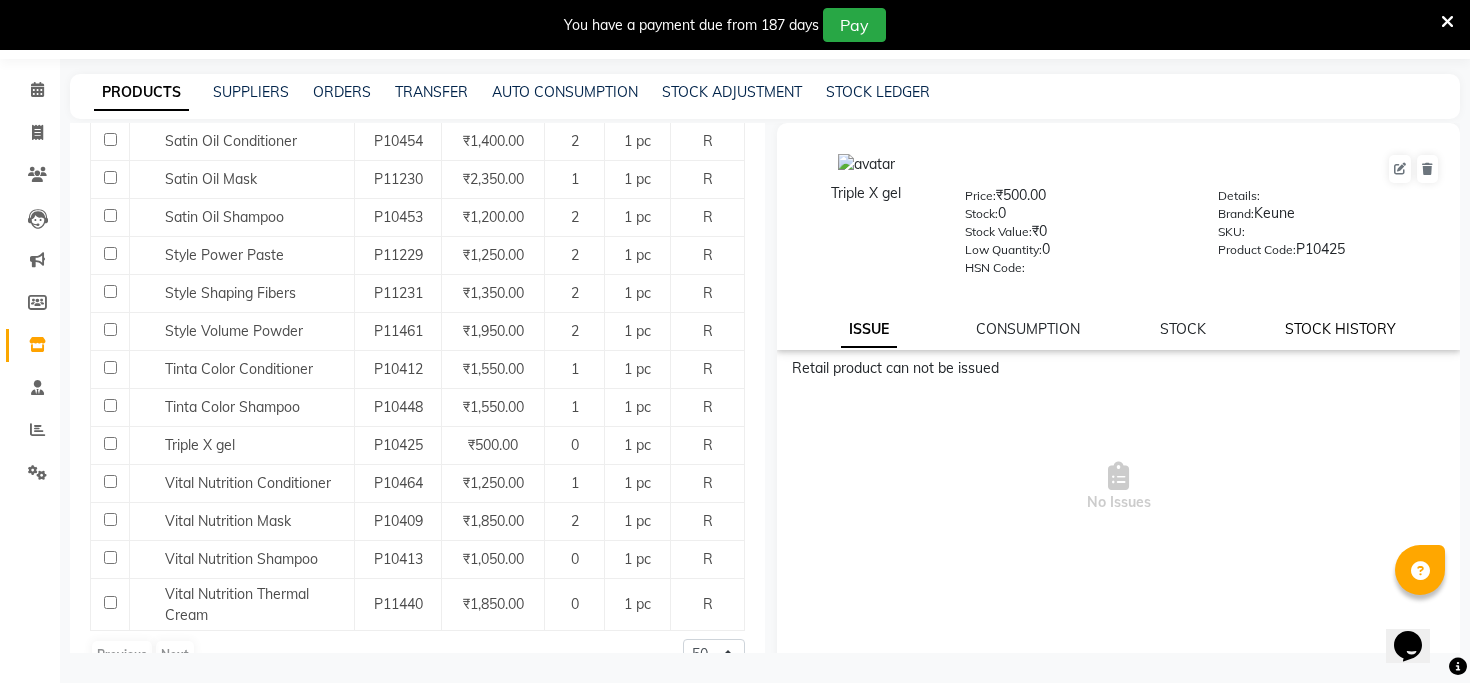 click on "STOCK HISTORY" 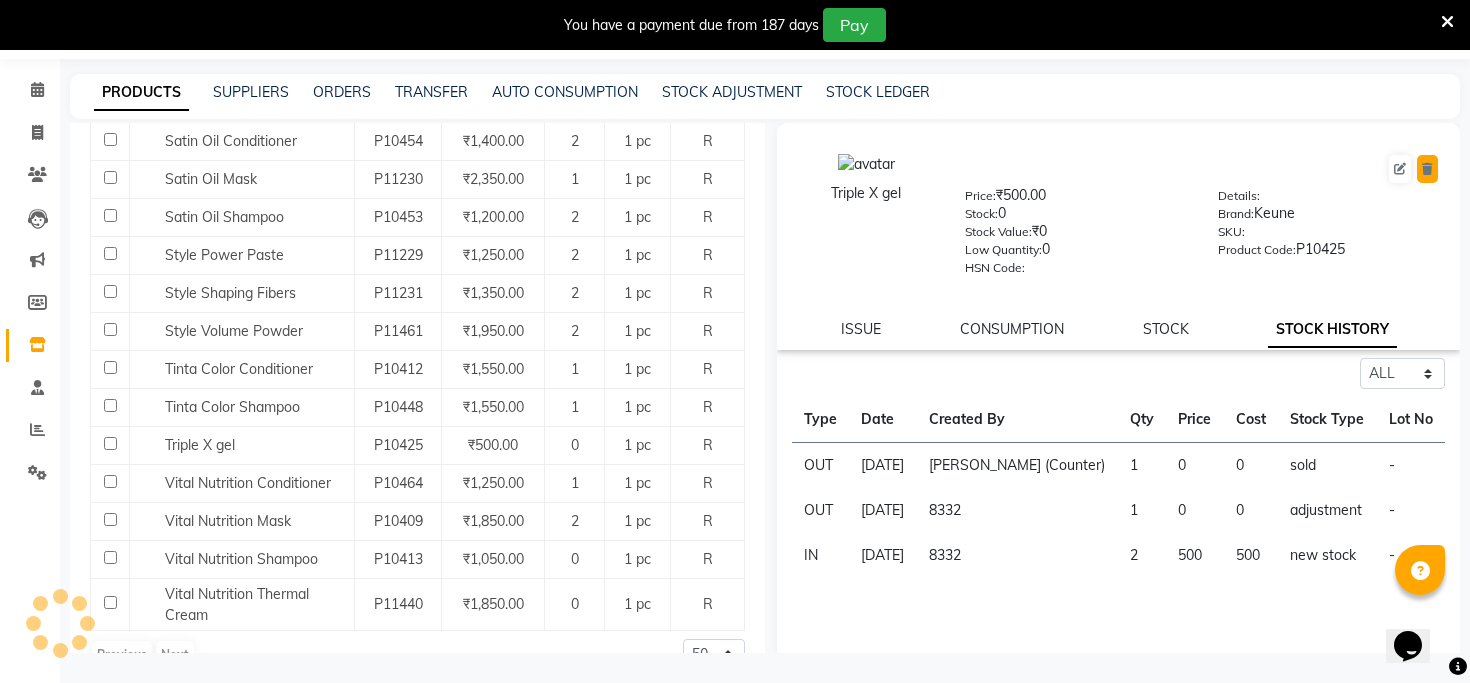 click 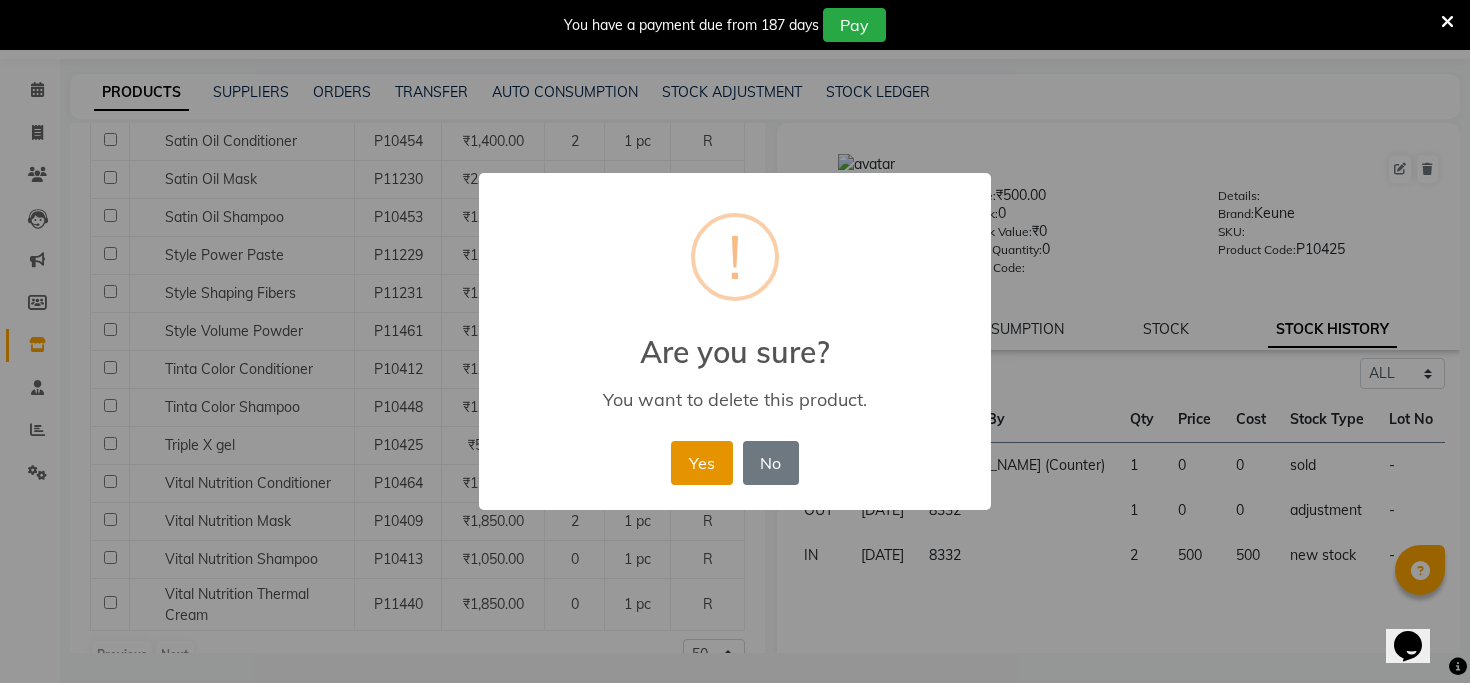 click on "Yes" at bounding box center [701, 463] 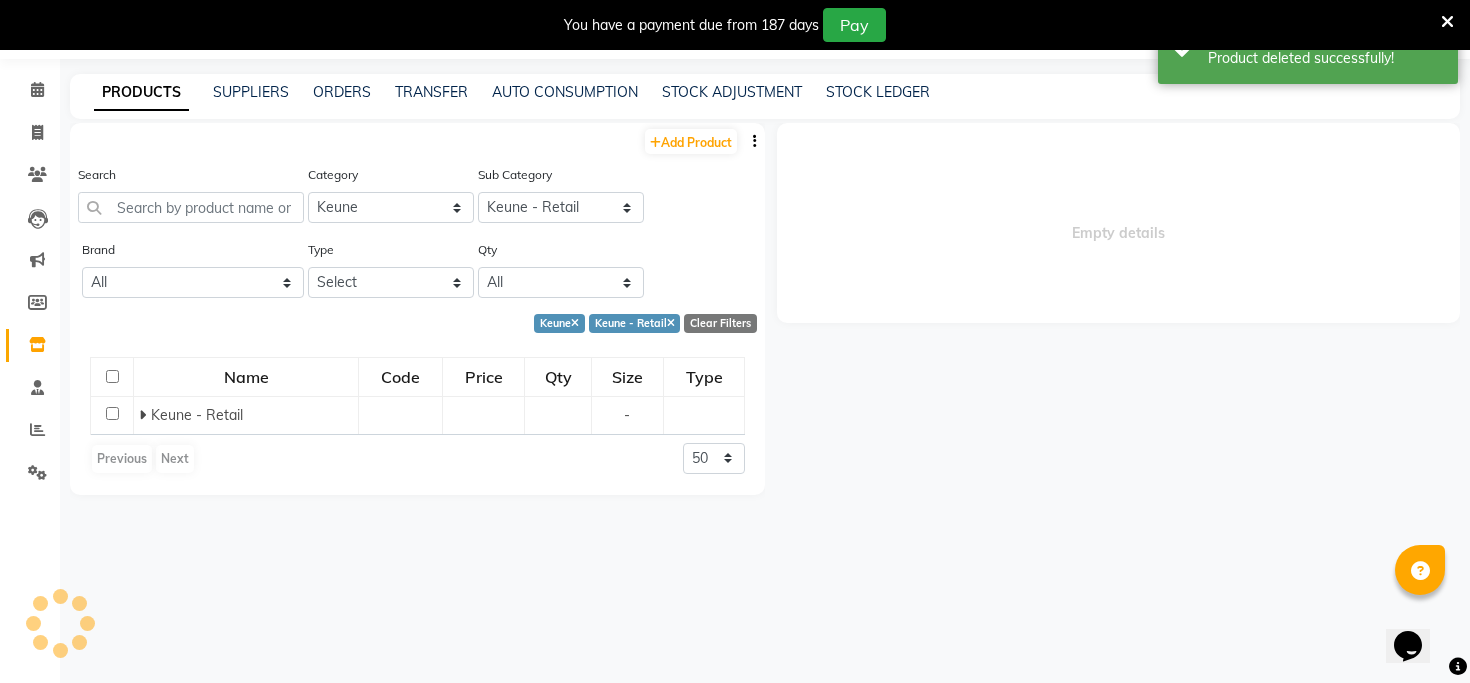 scroll, scrollTop: 0, scrollLeft: 0, axis: both 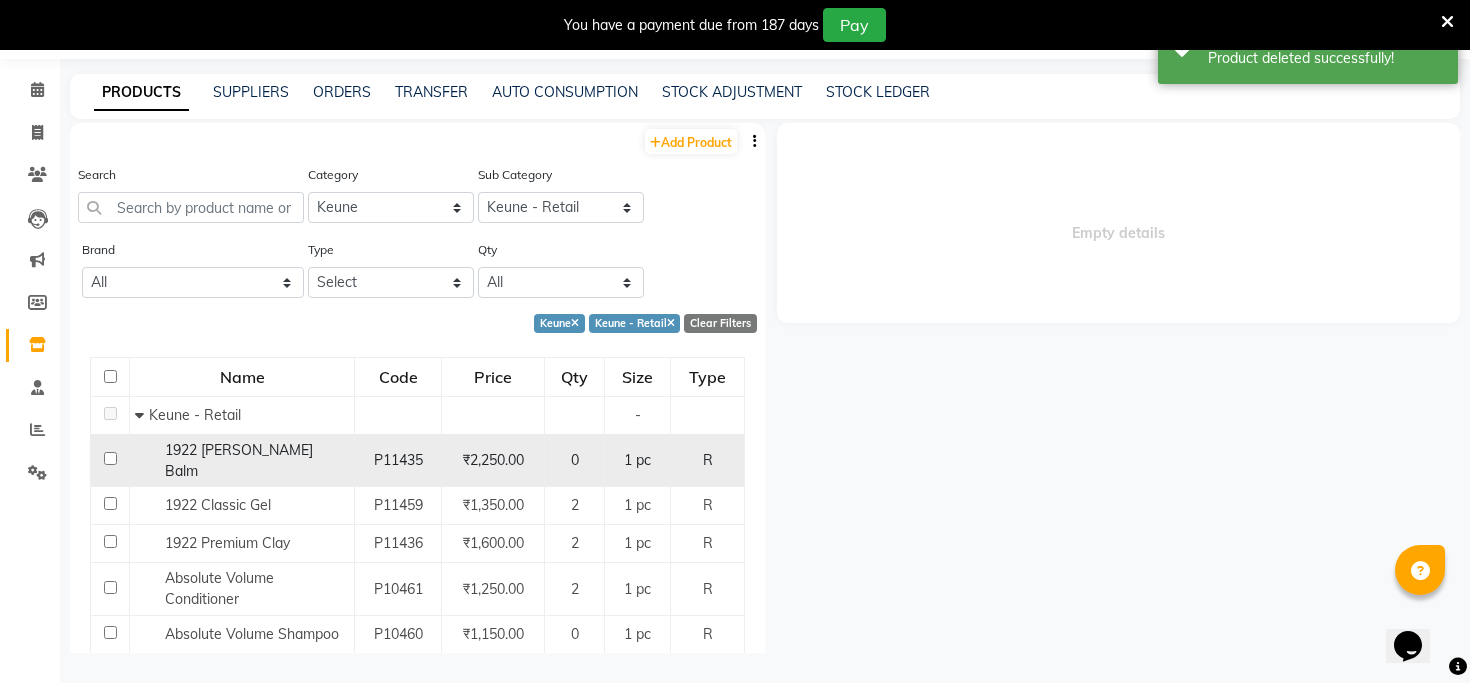 click on "1922 [PERSON_NAME] Balm" 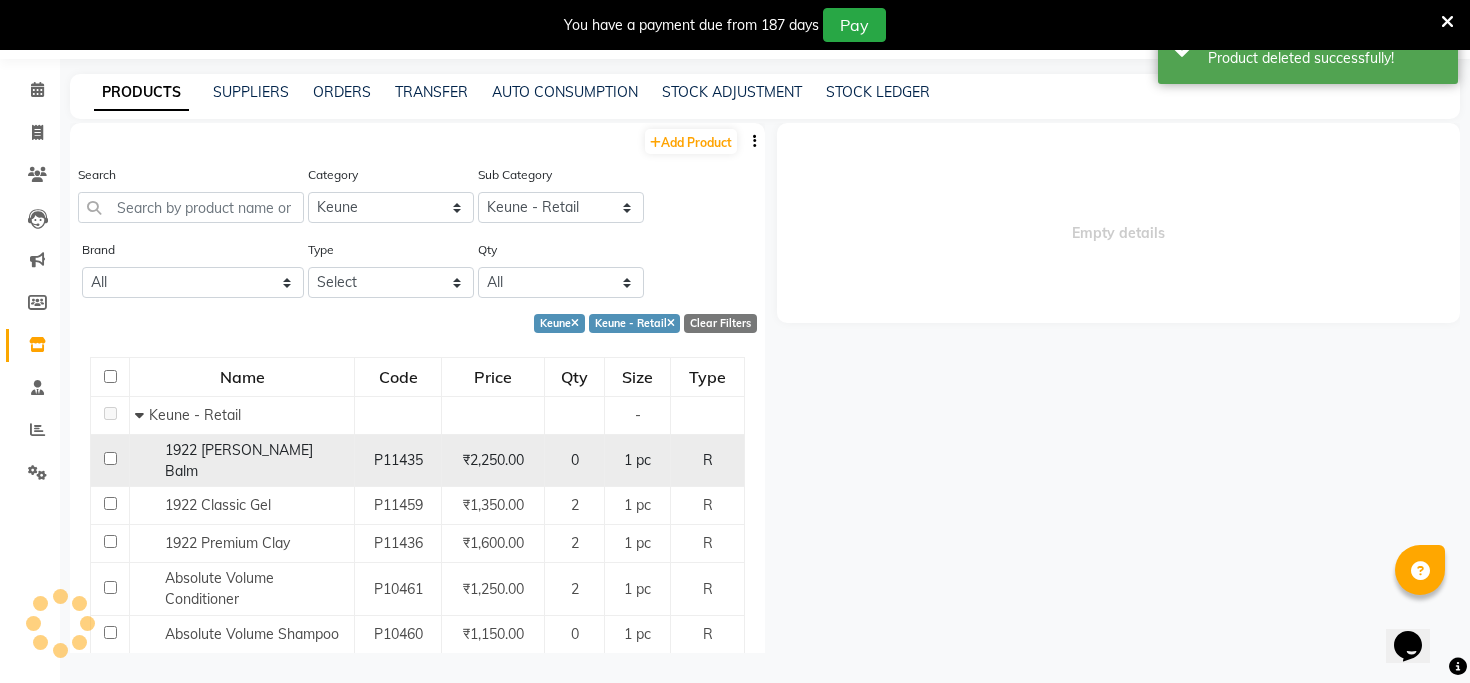 select on "all" 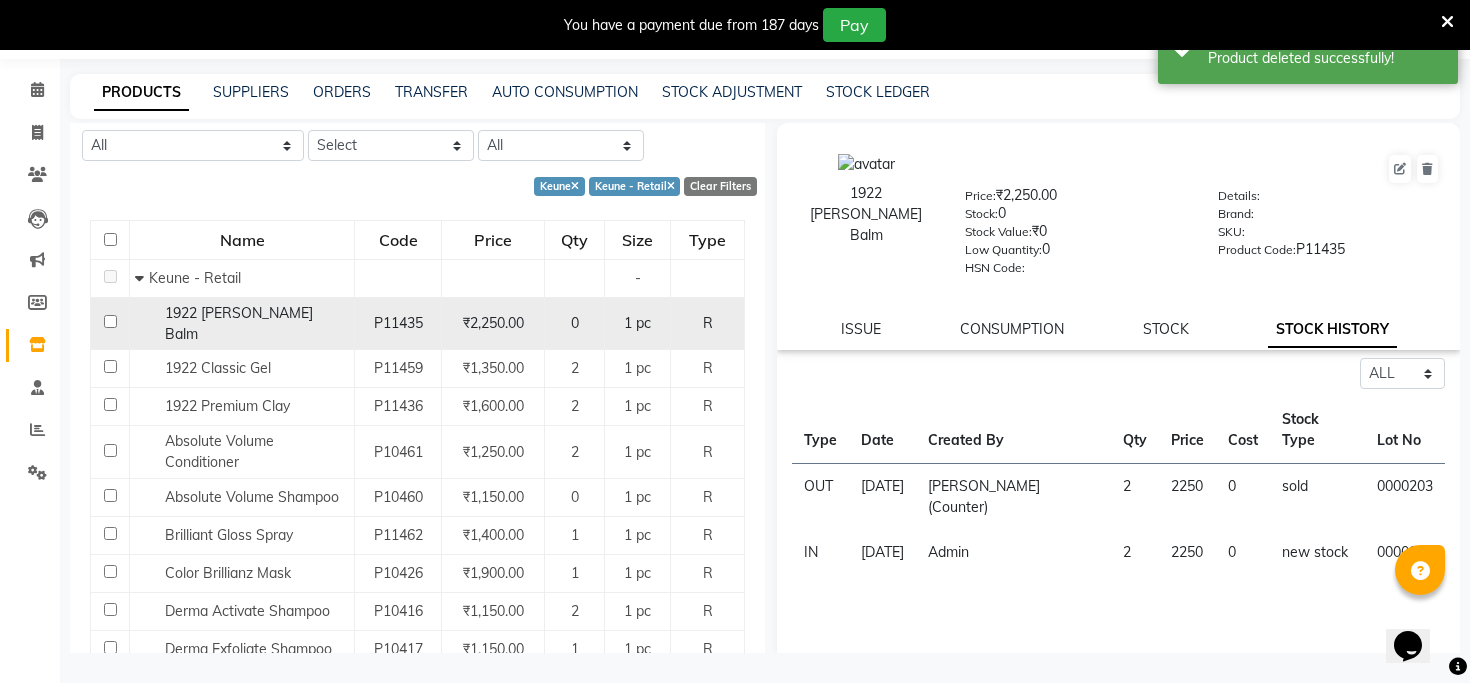 scroll, scrollTop: 254, scrollLeft: 0, axis: vertical 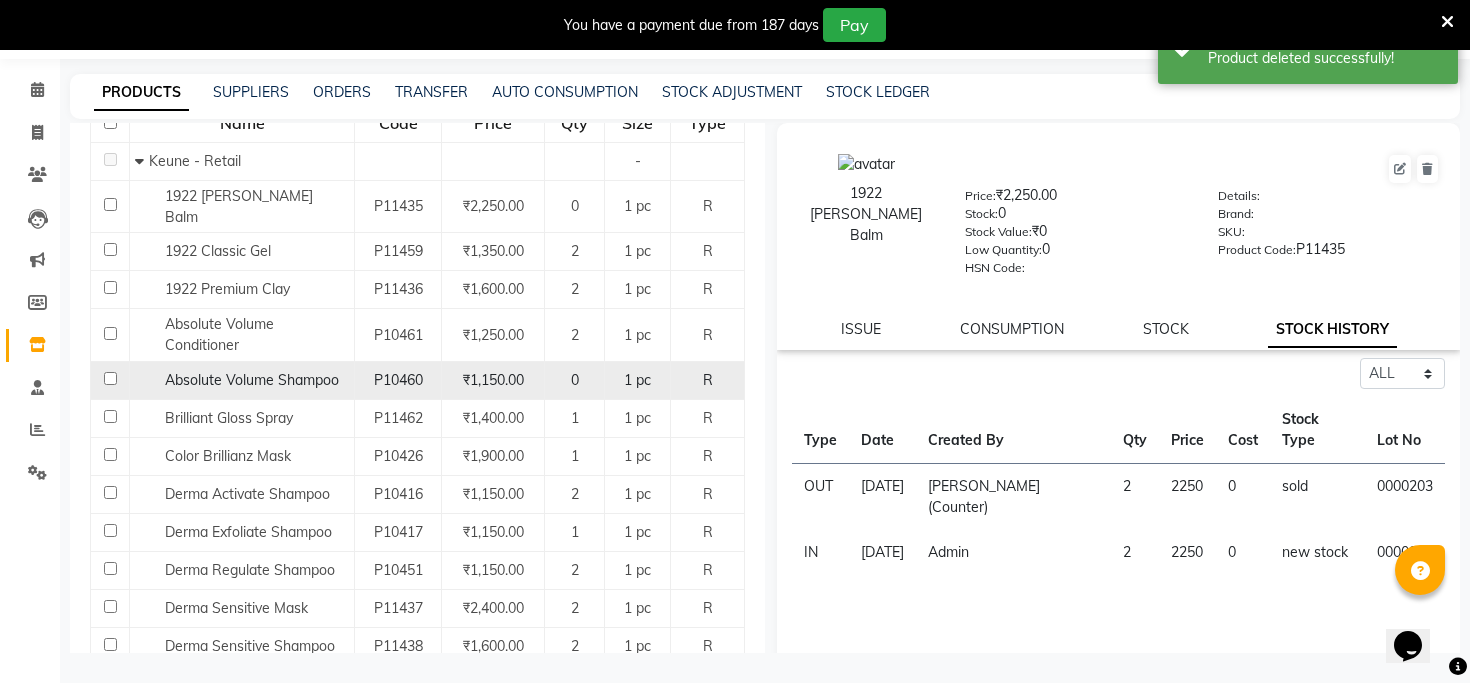 click on "Absolute Volume Shampoo" 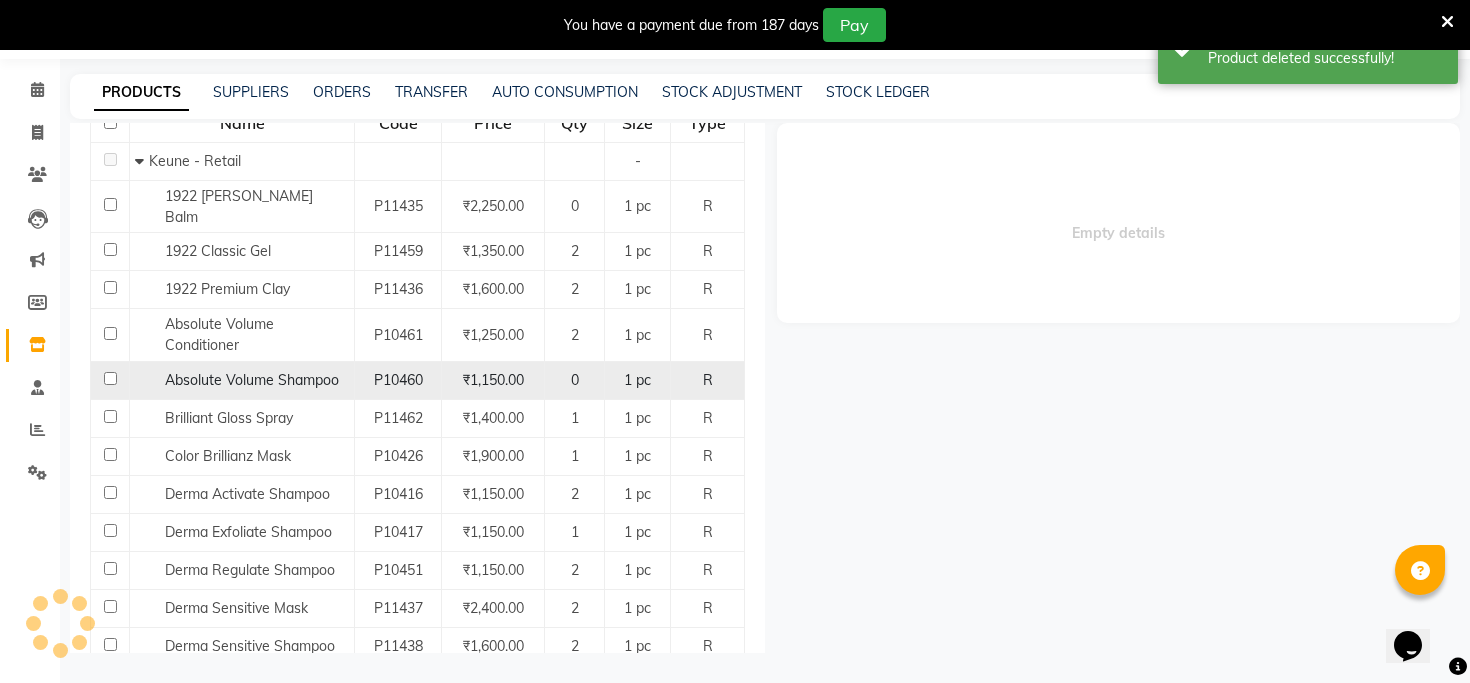 select on "all" 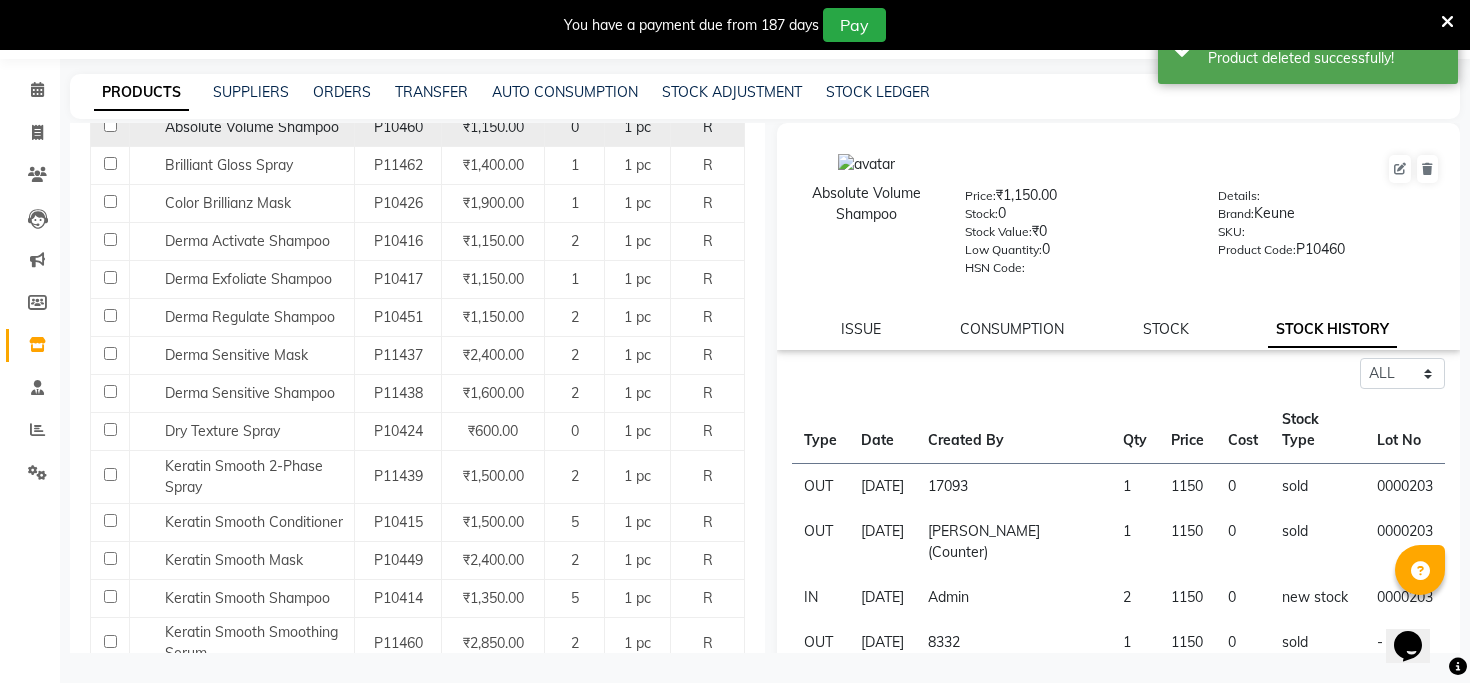 scroll, scrollTop: 510, scrollLeft: 0, axis: vertical 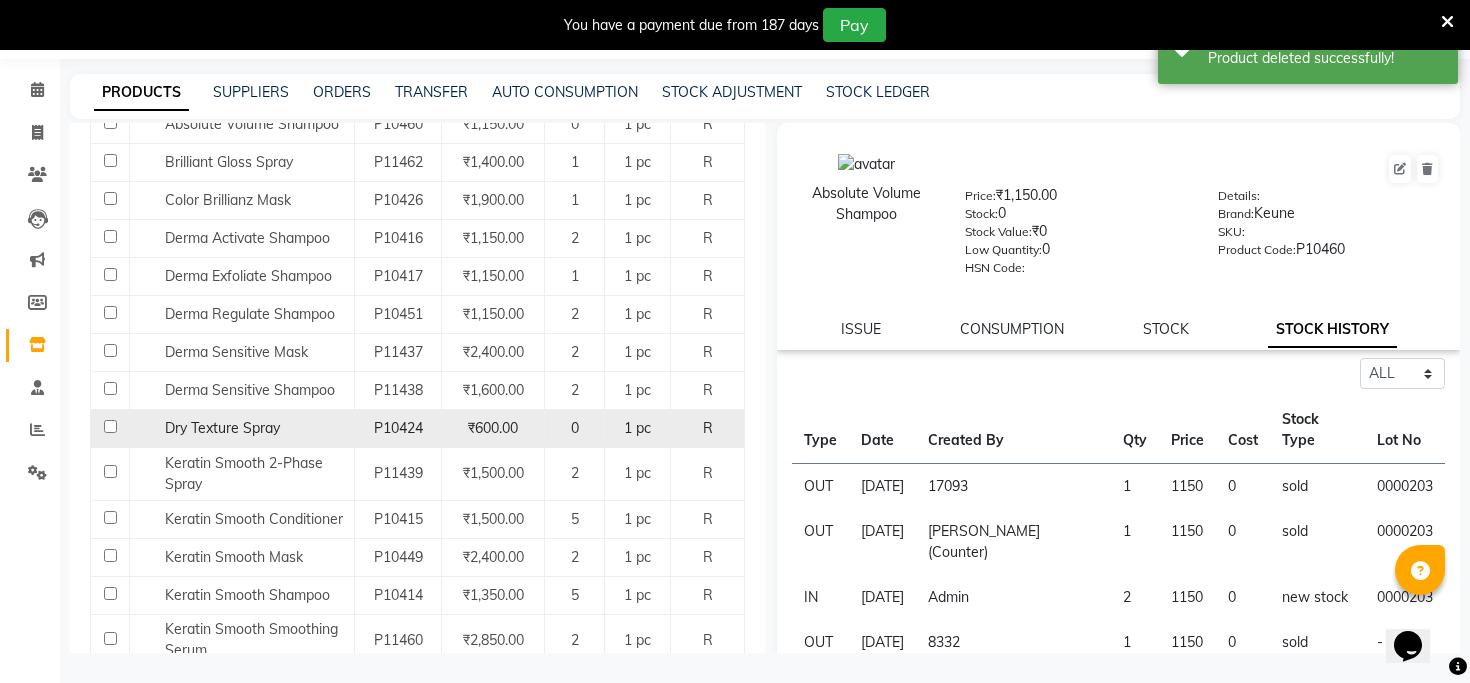 click on "Dry Texture Spray" 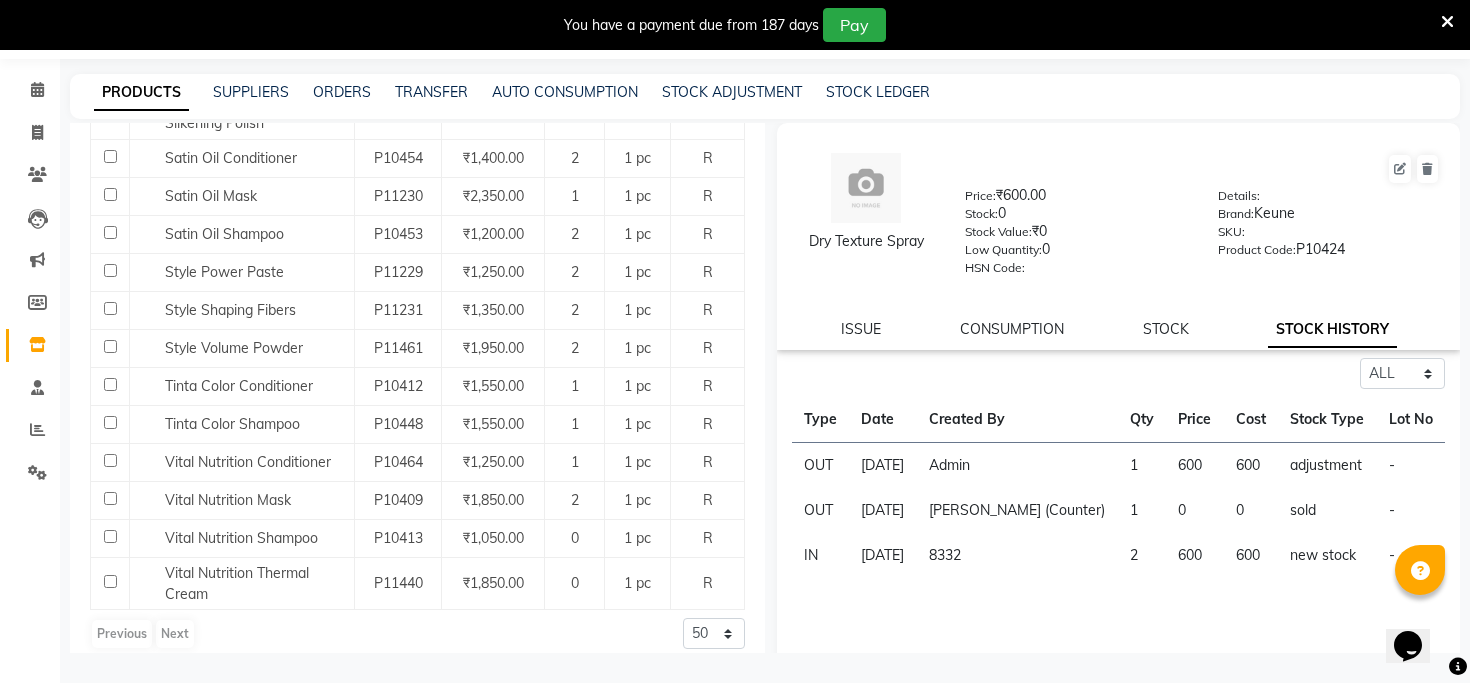 scroll, scrollTop: 1092, scrollLeft: 0, axis: vertical 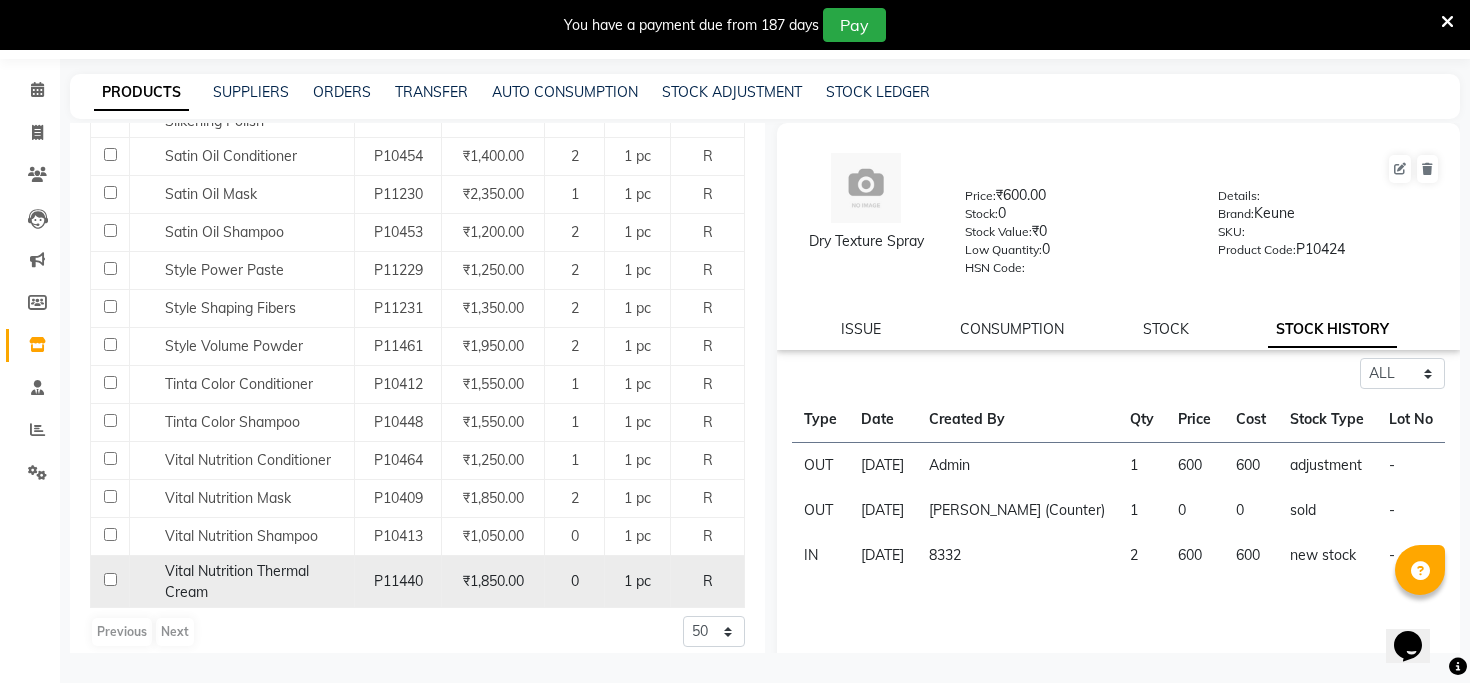 click on "Vital Nutrition Thermal Cream" 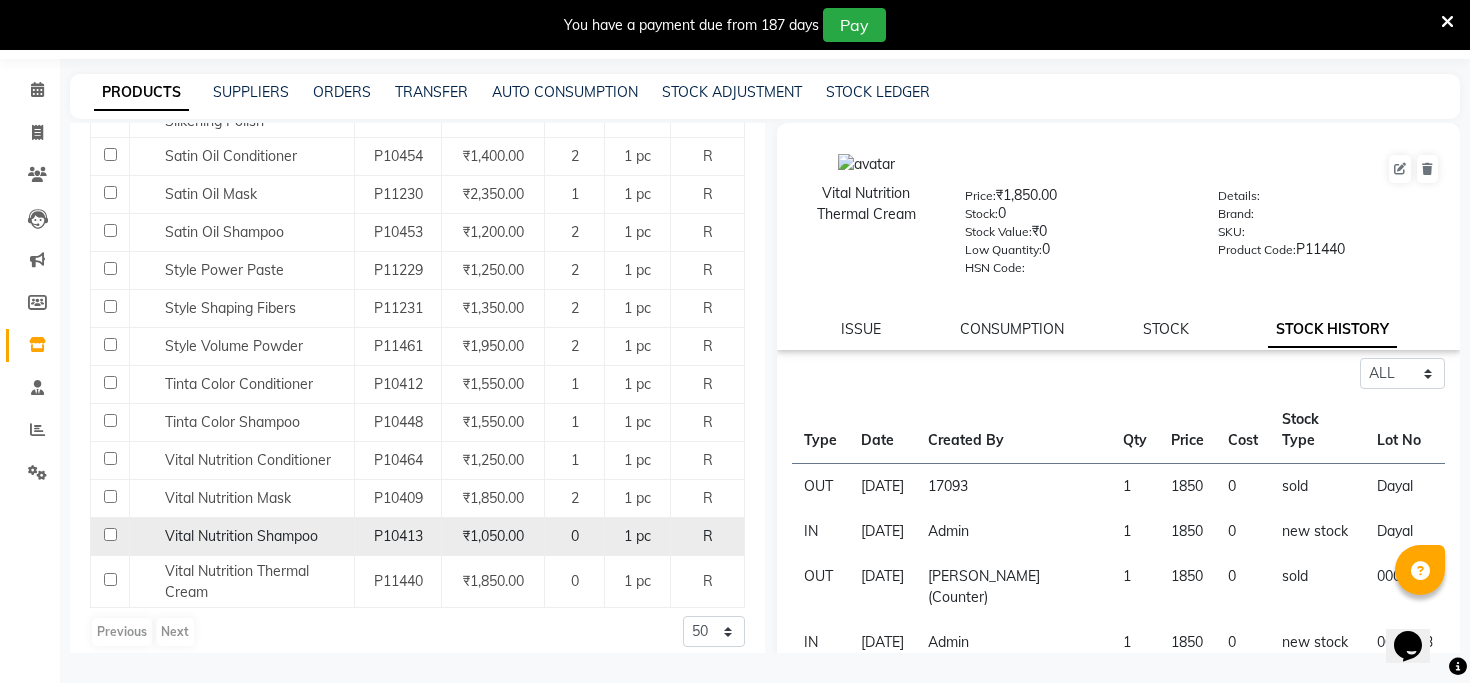 click on "Vital Nutrition Shampoo" 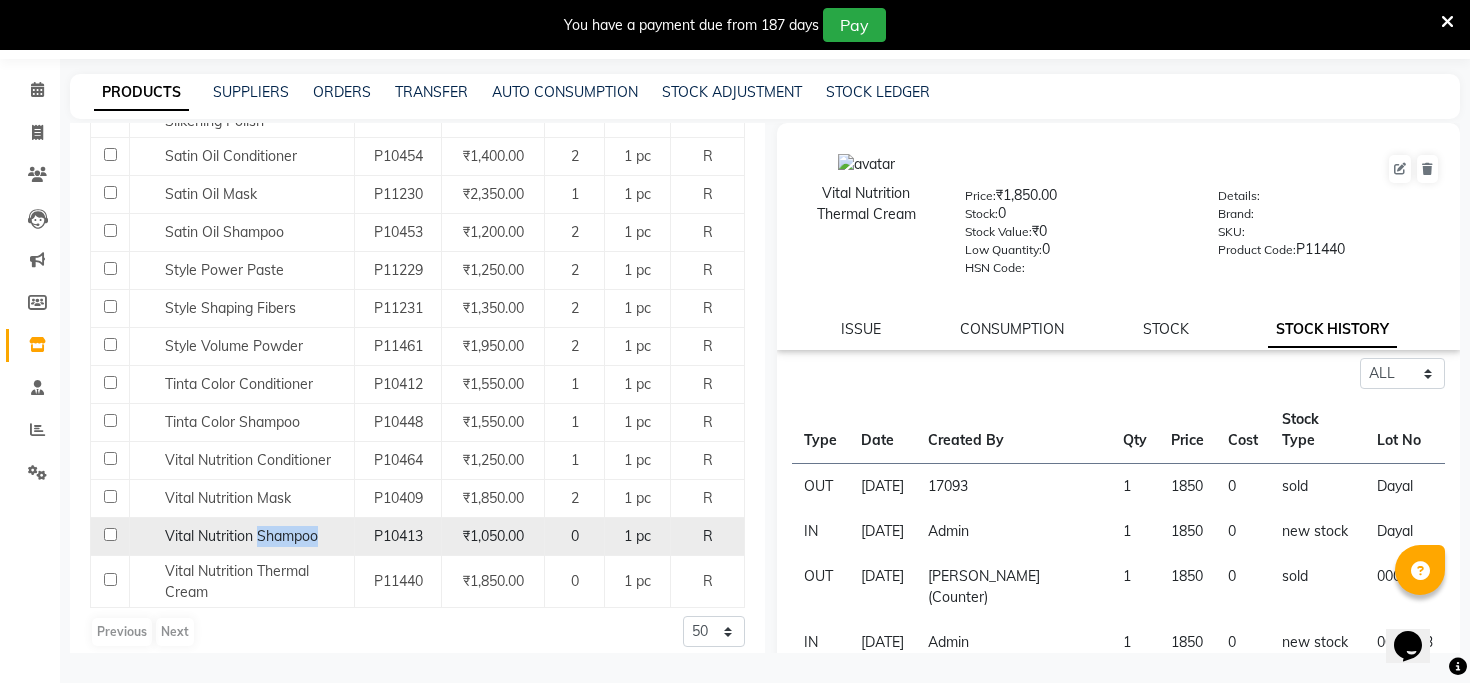 select on "all" 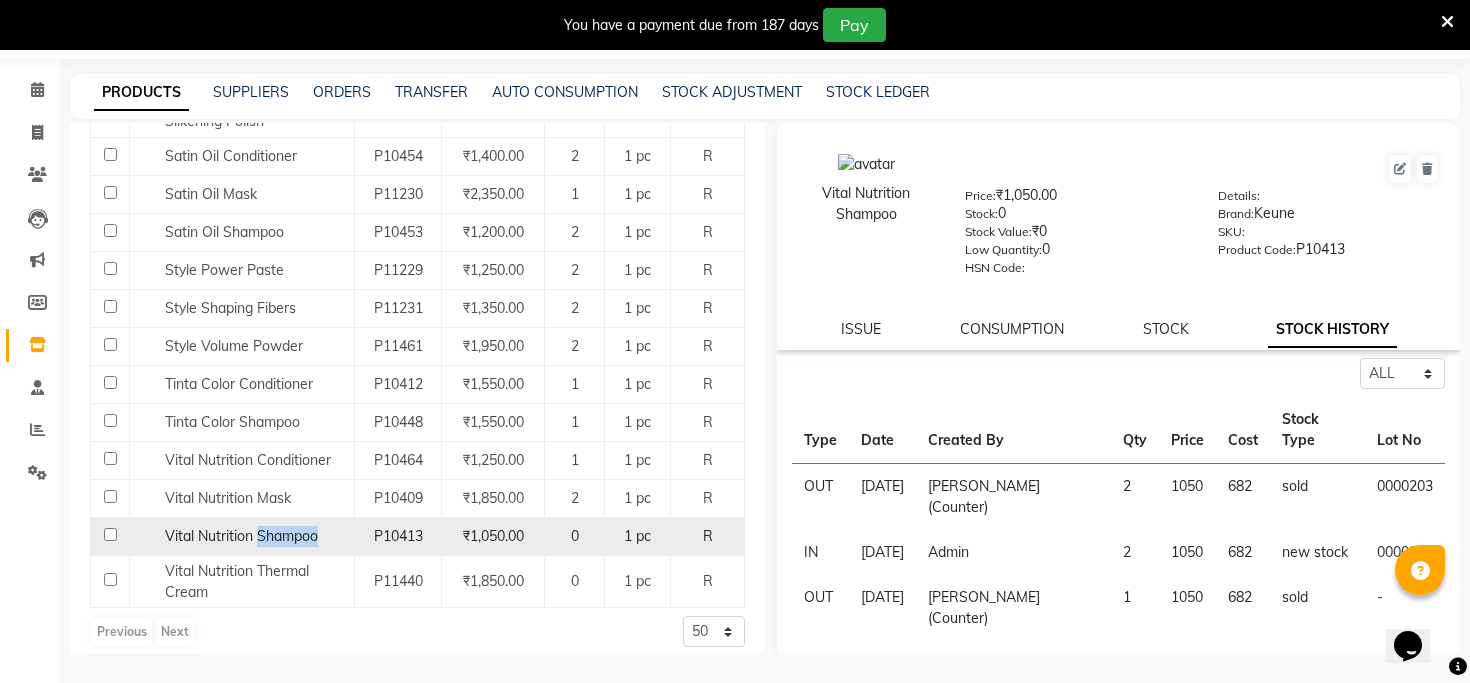 click on "Vital Nutrition Shampoo" 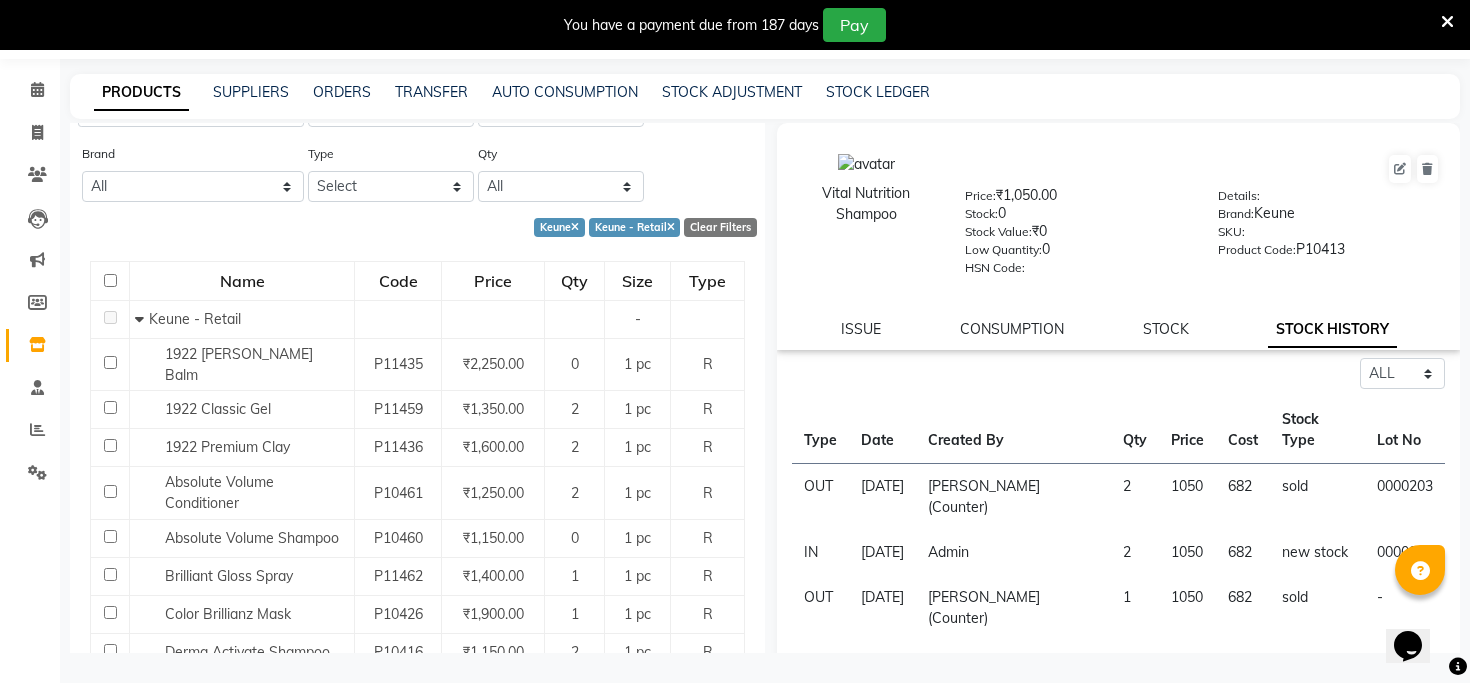 scroll, scrollTop: 0, scrollLeft: 0, axis: both 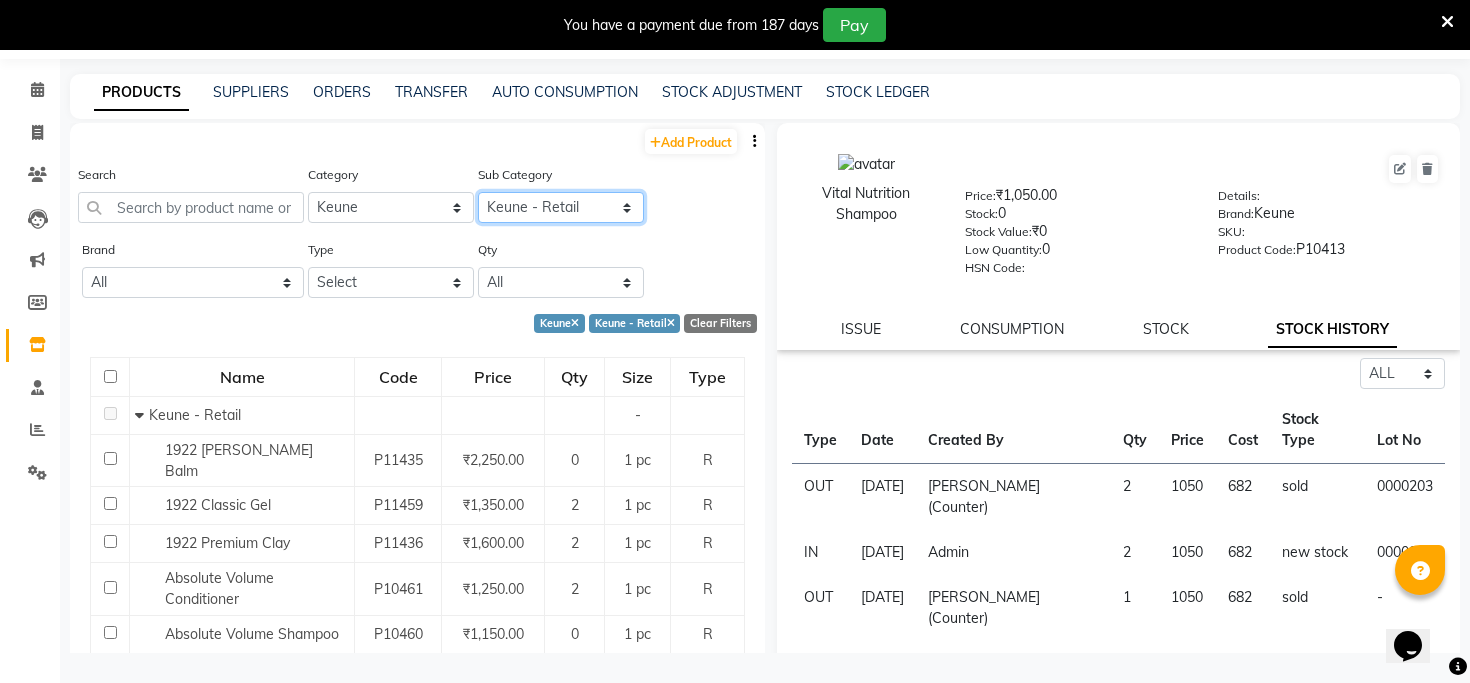 click on "Select Keune - Salon Use Keune - Retail" 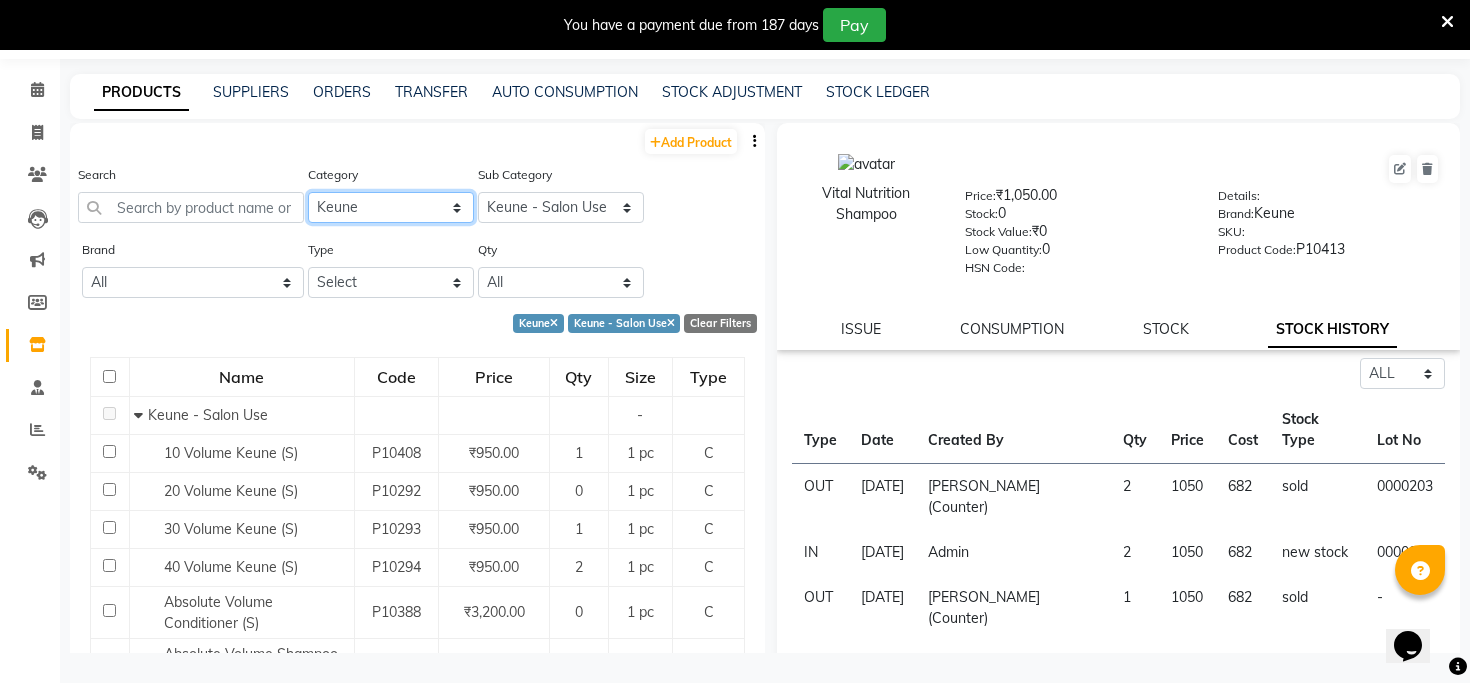 click on "Select PH [PERSON_NAME] Moroccan Oil 3TenX K18 Schwarzkopf Mintree Kanpeki Thalgo Other Floractive" 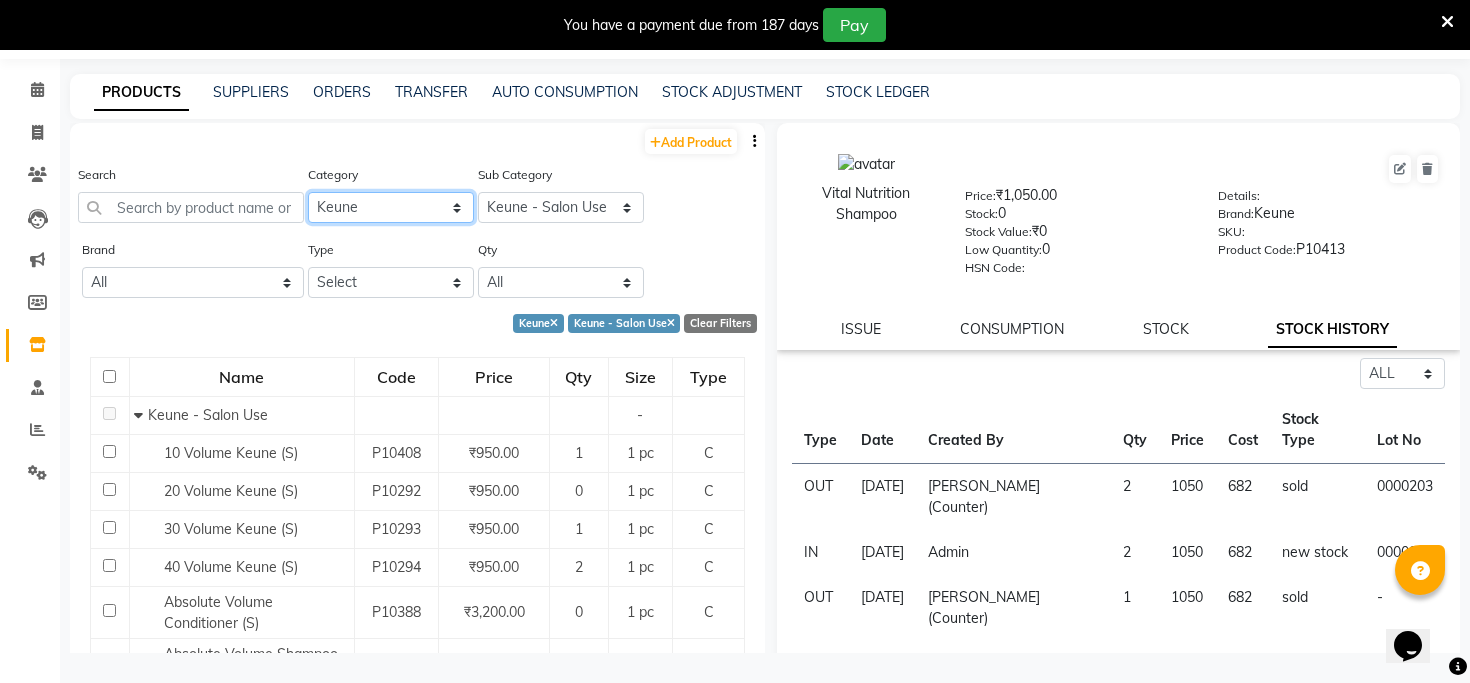 select on "367302350" 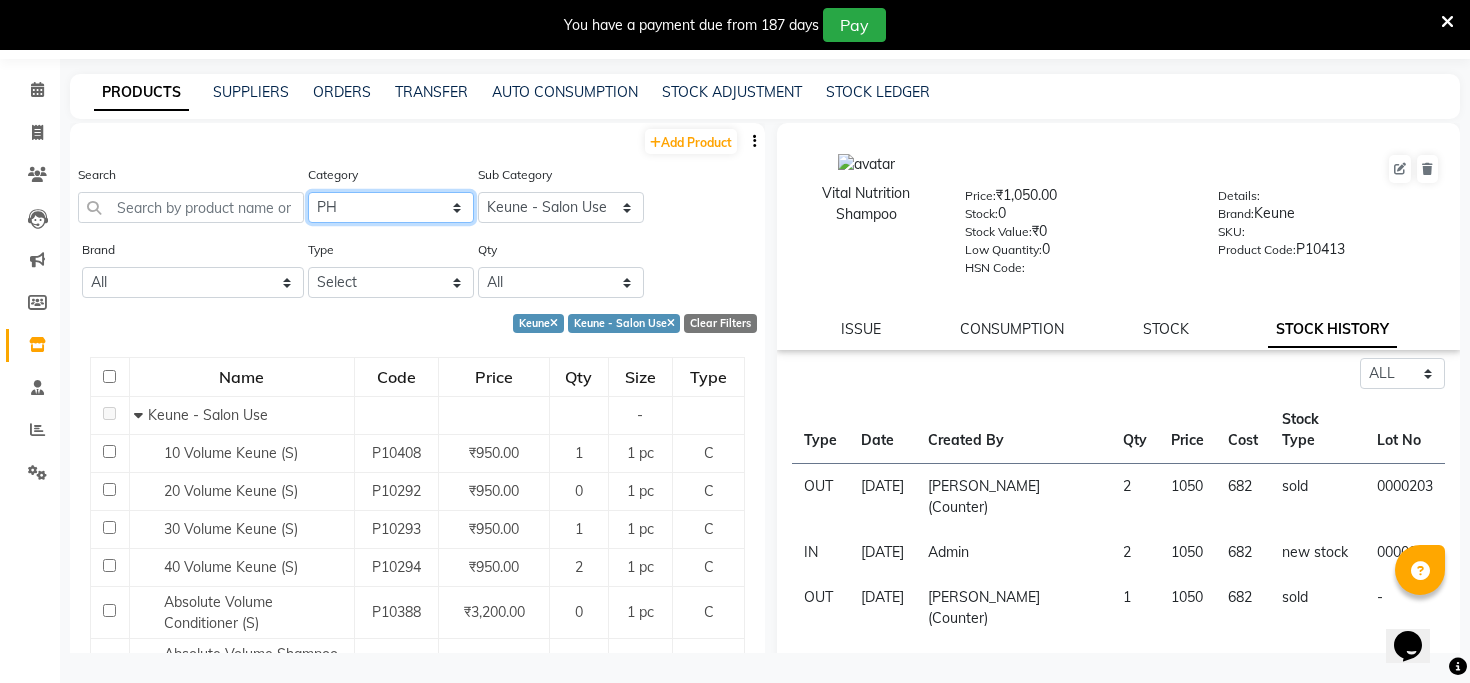 select 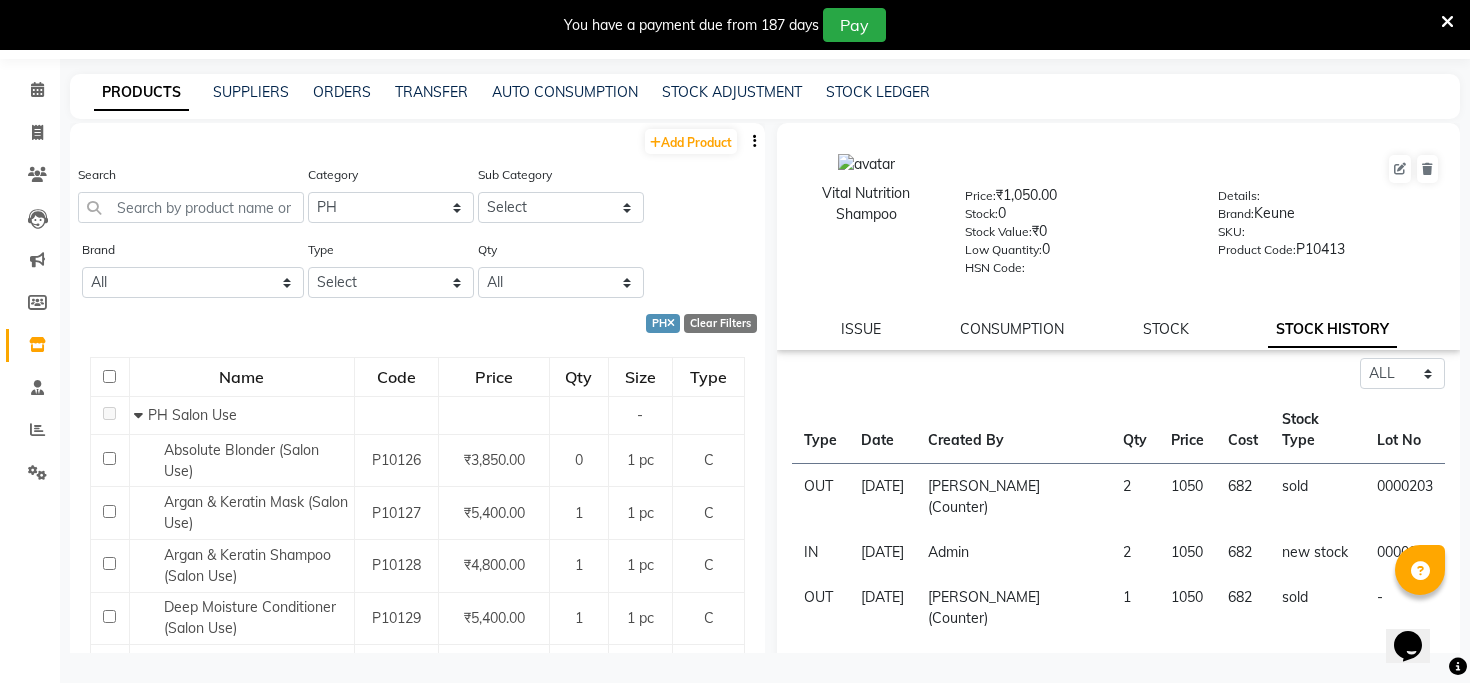 click on "Name Code Price Qty Size Type   PH Salon Use - Absolute Blonder (Salon Use) P10126 ₹3,850.00 0 1 pc C Argan & Keratin Mask (Salon Use) P10127 ₹5,400.00 1 1 pc C Argan & Keratin Shampoo (Salon Use) P10128 ₹4,800.00 1 1 pc C Deep Moisture Conditioner (Salon Use) P10129 ₹5,400.00 1 1 pc C Deep Moisture Shampoo (Salon Use) P10130 ₹5,200.00 1 1 pc C Extra Butter Deep Moisture Mask (Salon Use) P10131 ₹6,250.00 1 1 pc C Ice Blonde Shampoo (Salon Use) P10132 ₹4,800.00 0 1 pc C PH 10 Volume (Salon Use) P10133 ₹1,450.00 2 1 pc C PH 20 Volume (Salon Use) P10134 ₹1,450.00 1 1 pc C PH 30 Volume (Salon Use) P10135 ₹1,450.00 2 1 pc C PH 40 Volume (Salon Use) P10136 ₹1,450.00 2 1 pc C Pure Repair Mask (Salon Use) P10137 ₹14,000.00 1 1 pc C Pure Repair Shampoo (Salon Use) P10138 ₹5,800.00 1 1 pc C Pure Repair Treatment (Salon Use) P10139 ₹14,000.00 0 1 pc C Rejuvenating Shampoo (Salon Use) P10140 ₹4,800.00 1 1 pc C Smooth Perfect Conditioner (Salon Use) P10141 ₹5,400.00 1 1 pc C P10142 1 1 pc C" 